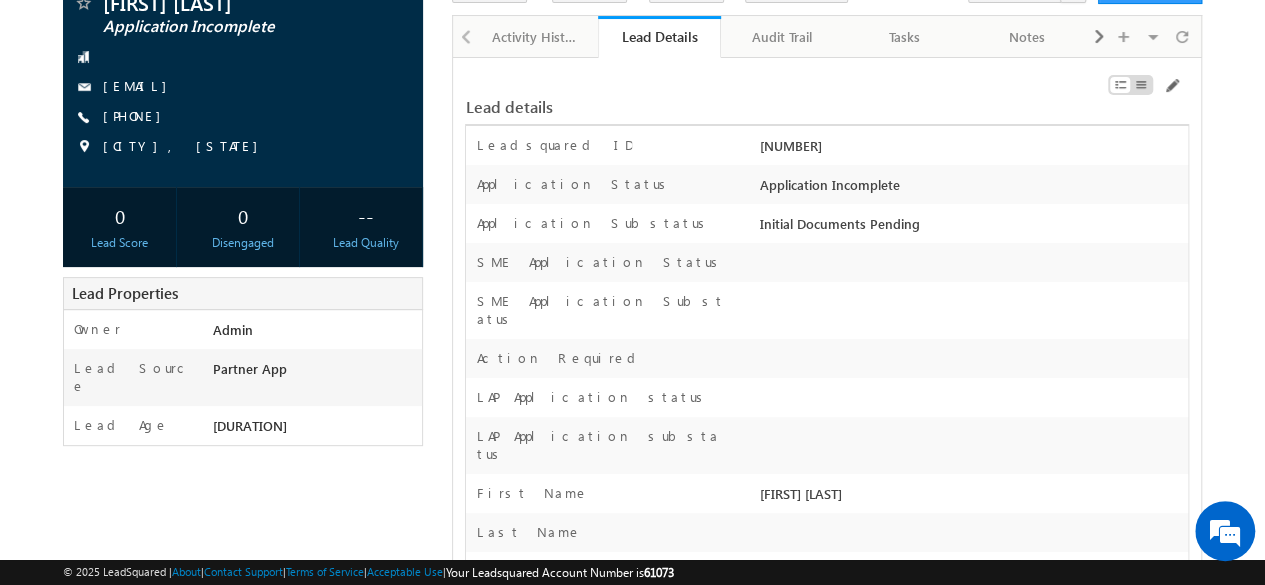 scroll, scrollTop: 0, scrollLeft: 0, axis: both 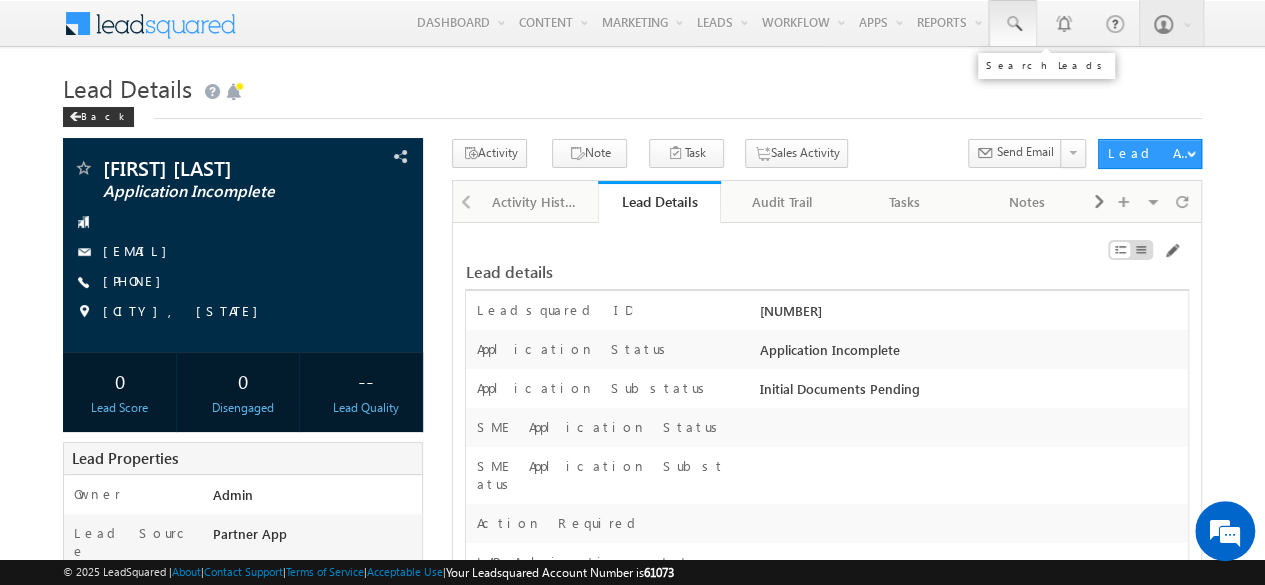 click at bounding box center (1013, 23) 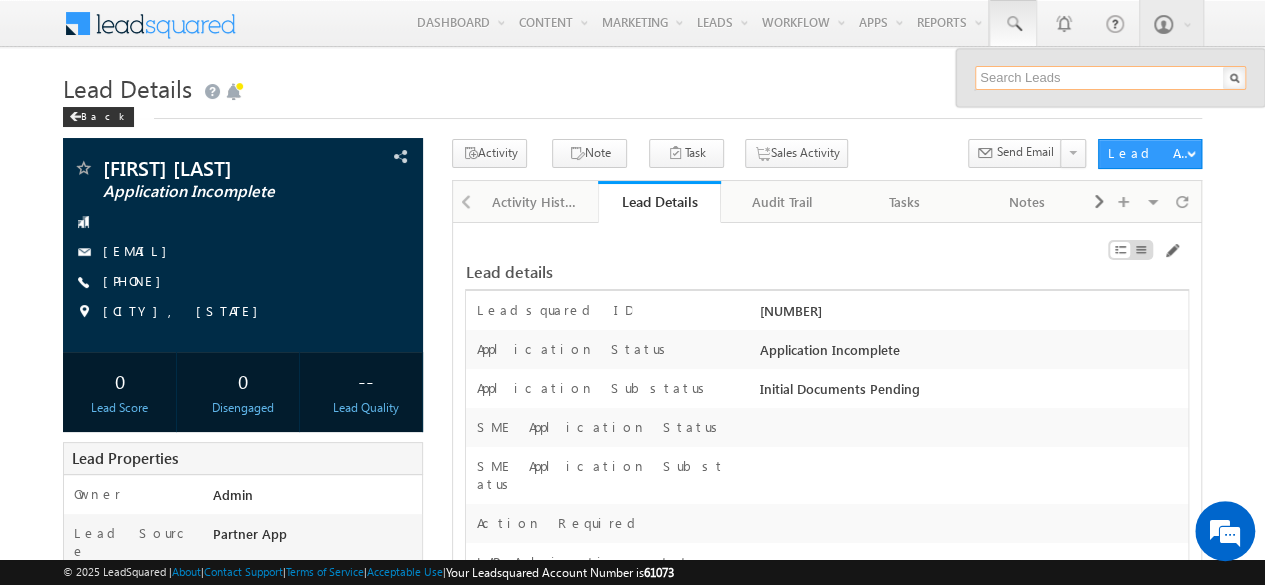 scroll, scrollTop: 0, scrollLeft: 0, axis: both 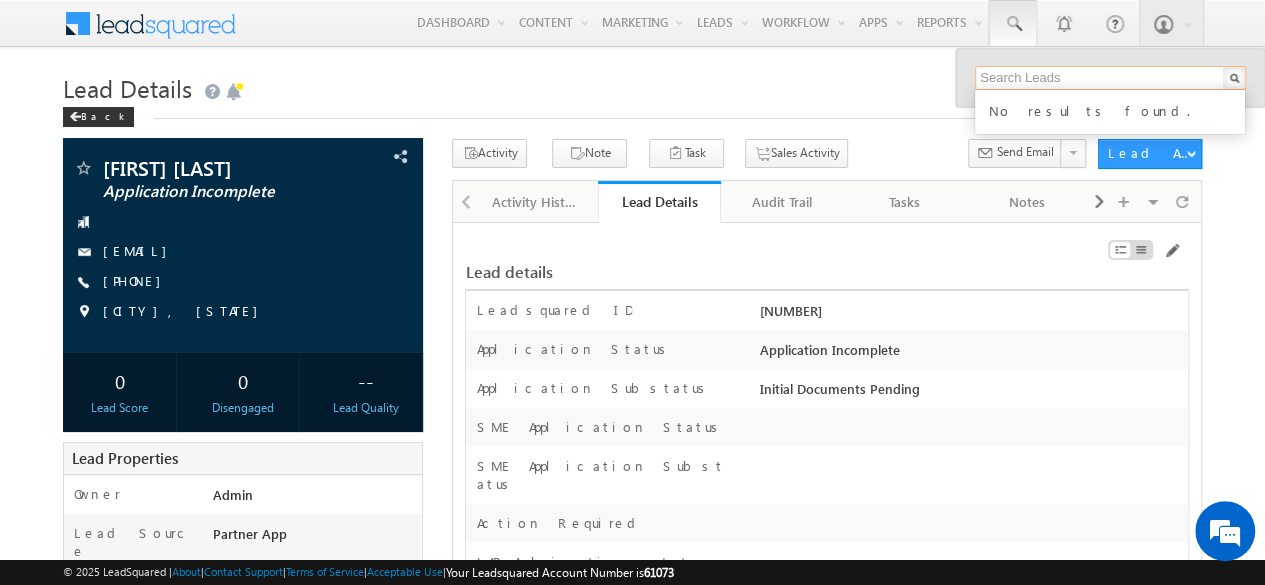 paste on "SBL0010119" 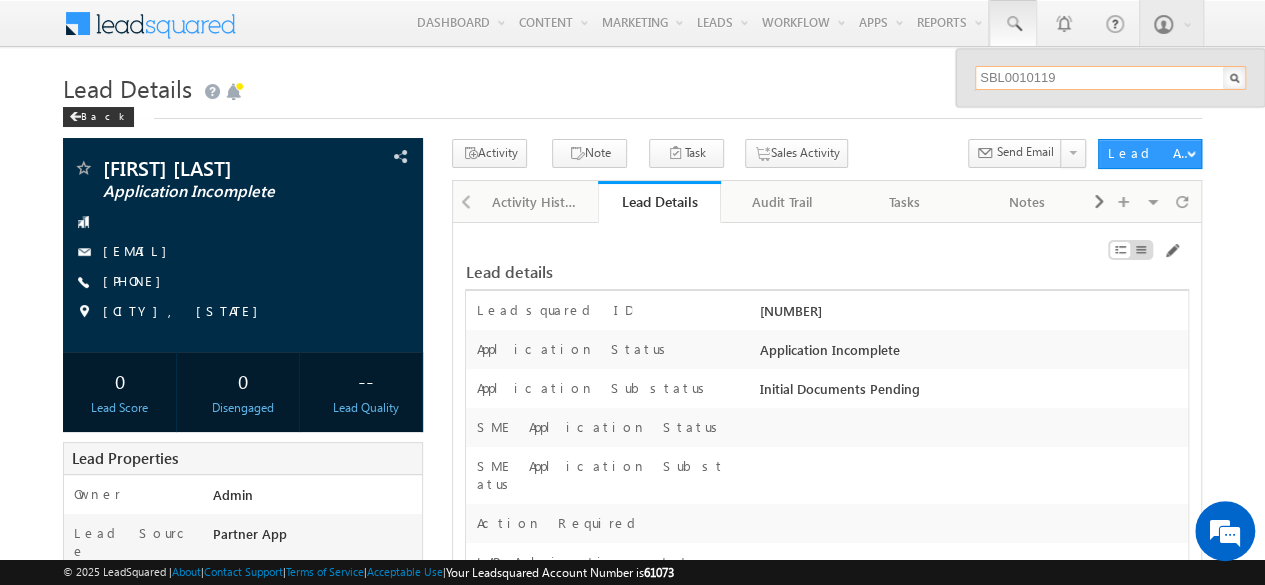 type on "SBL0010119" 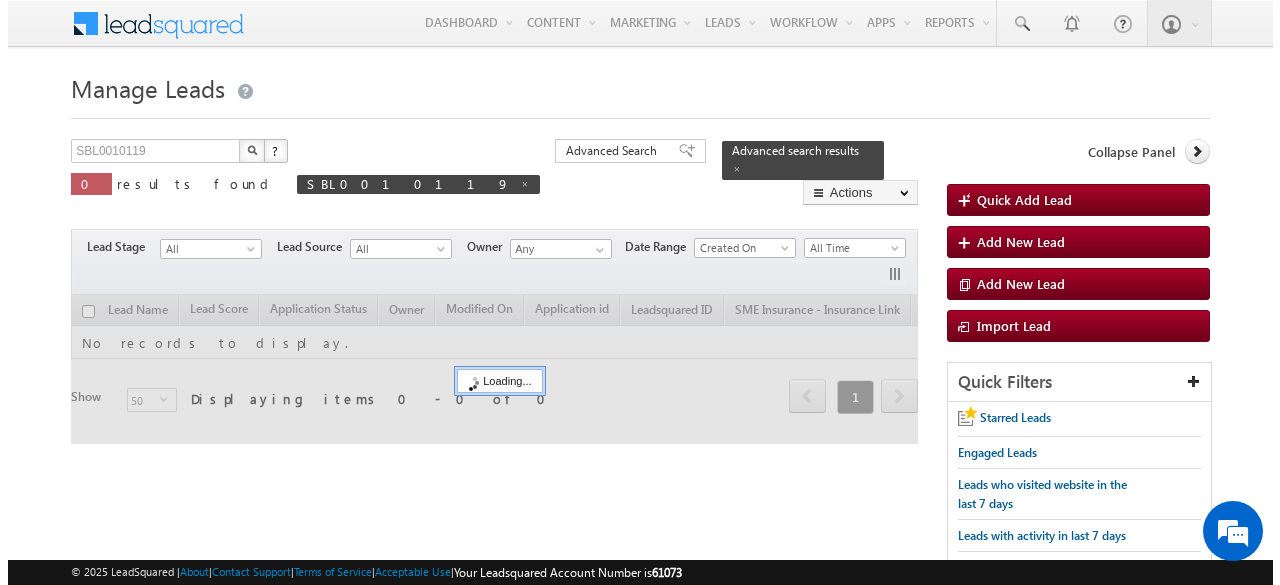 scroll, scrollTop: 0, scrollLeft: 0, axis: both 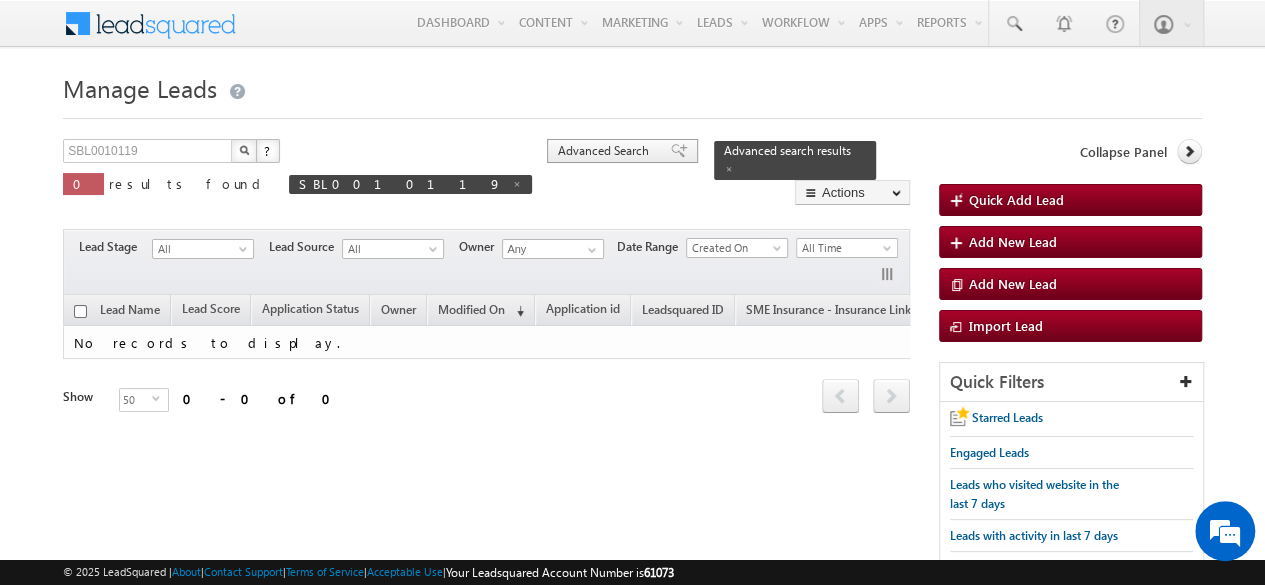 click on "Advanced Search" at bounding box center (606, 151) 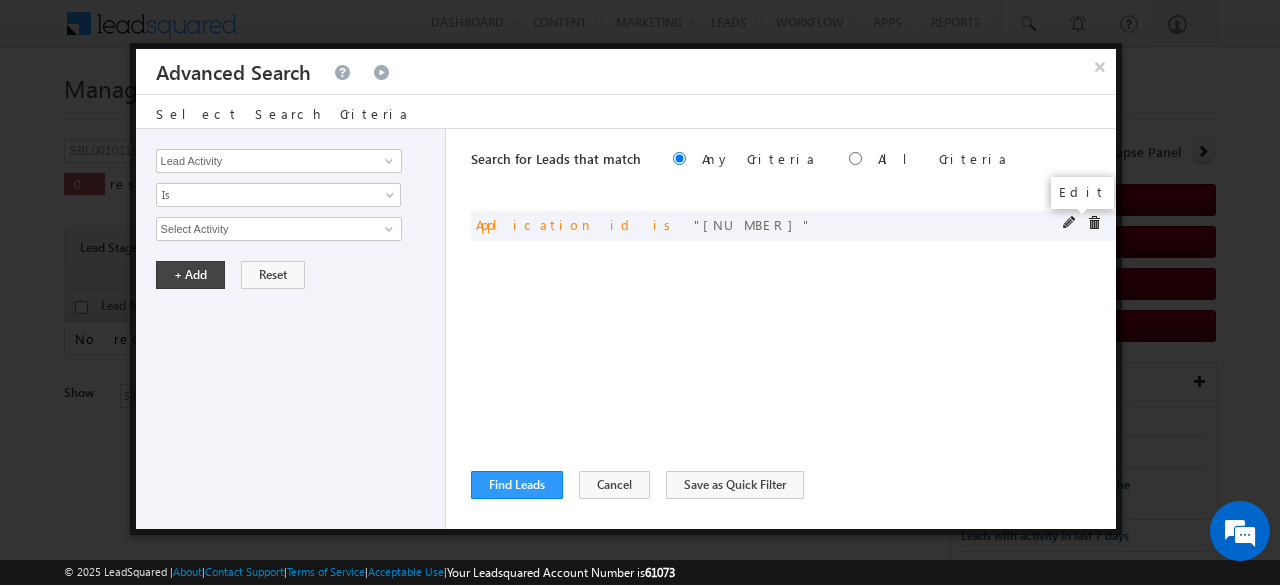 click at bounding box center [1070, 223] 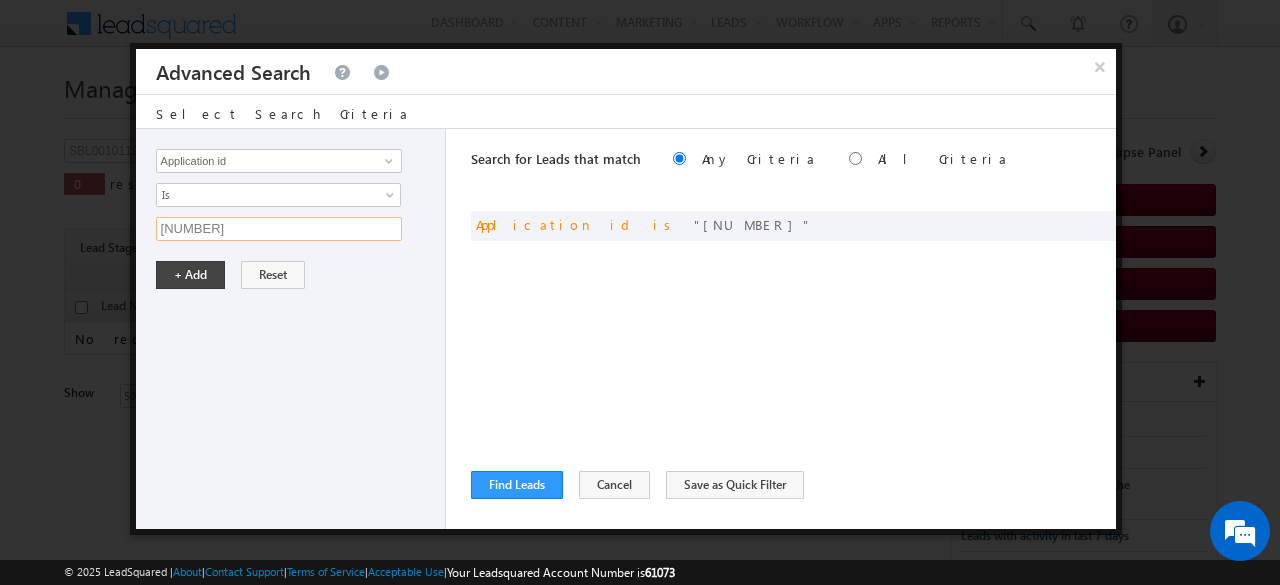 click on "SBL0010089" at bounding box center [279, 229] 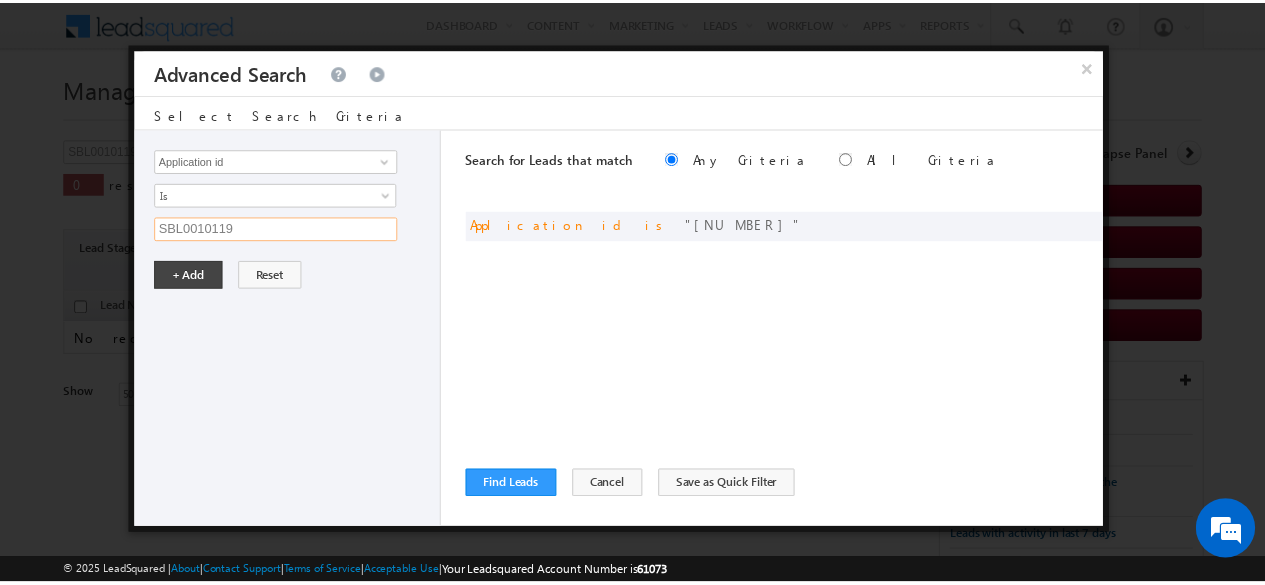 scroll, scrollTop: 0, scrollLeft: 0, axis: both 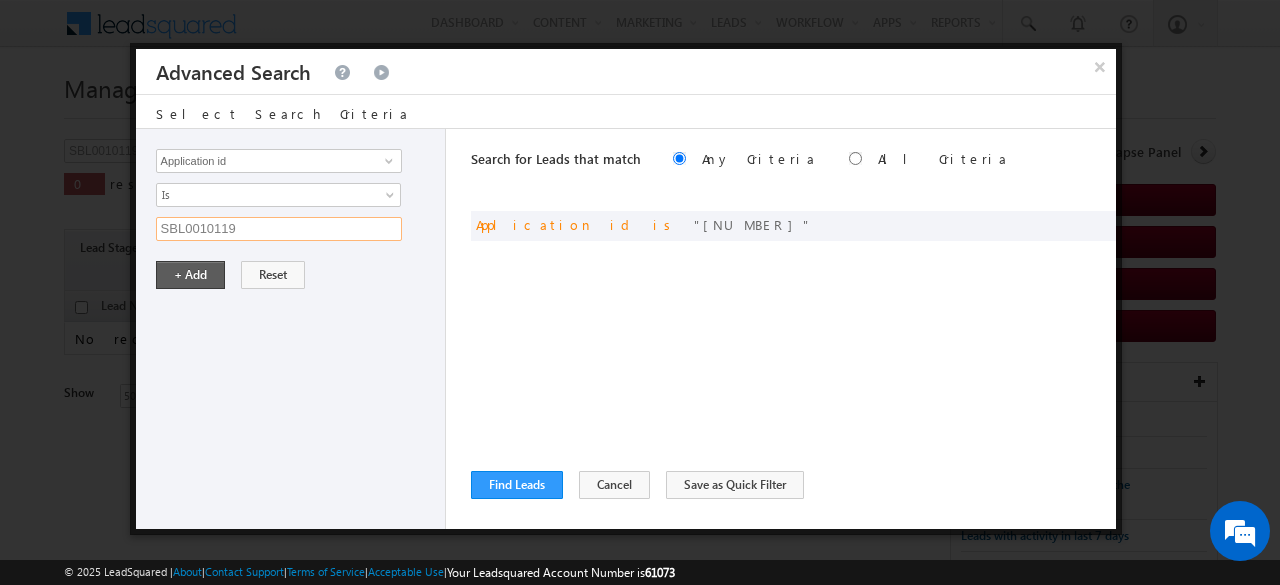 type on "SBL0010119" 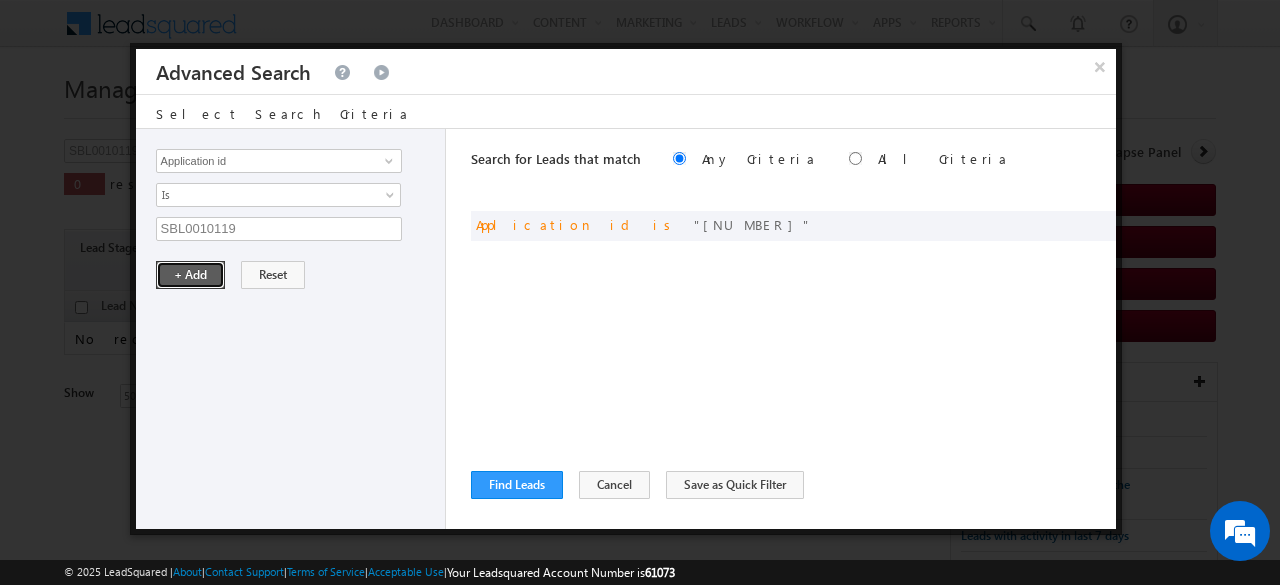 click on "+ Add" at bounding box center (190, 275) 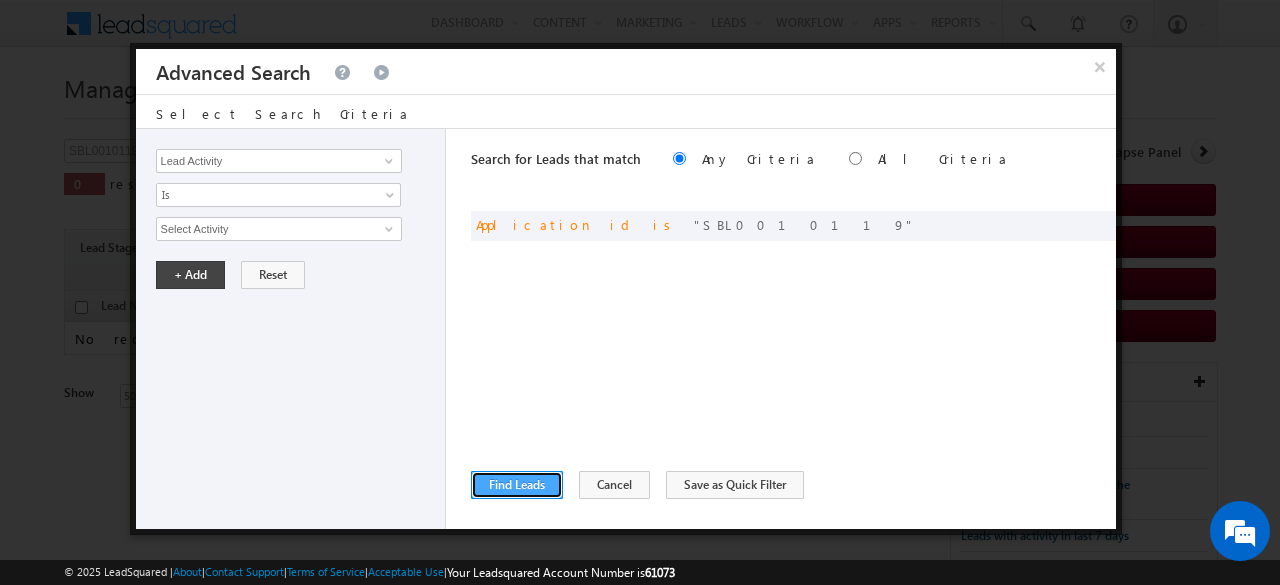 click on "Find Leads" at bounding box center (517, 485) 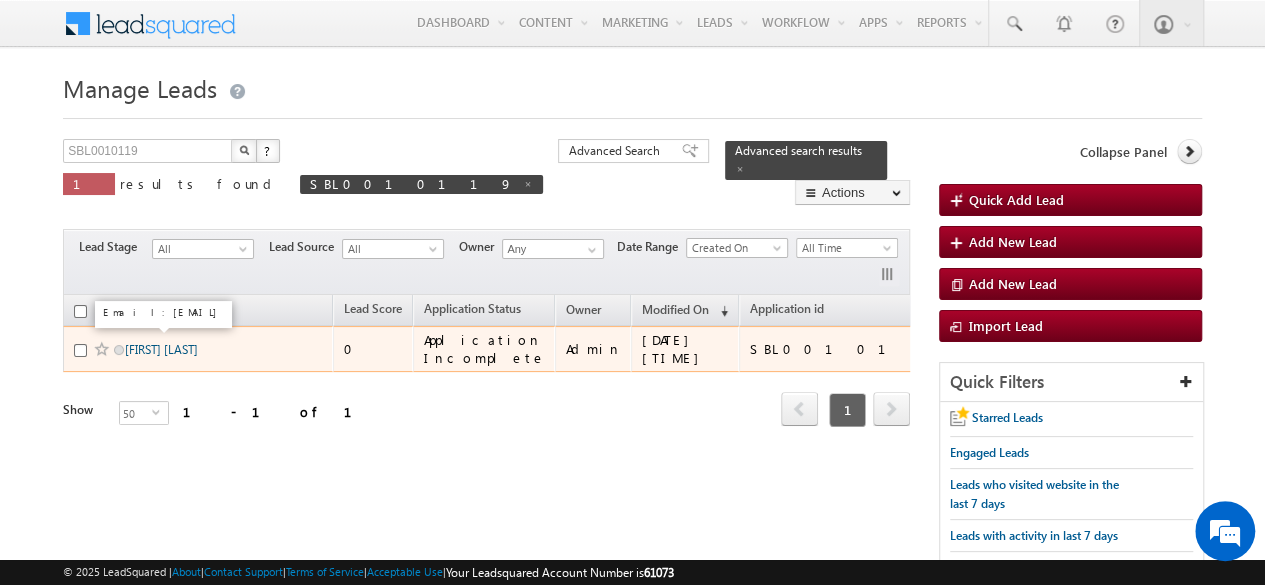 click on "[LAST] [FIRST]" at bounding box center (161, 349) 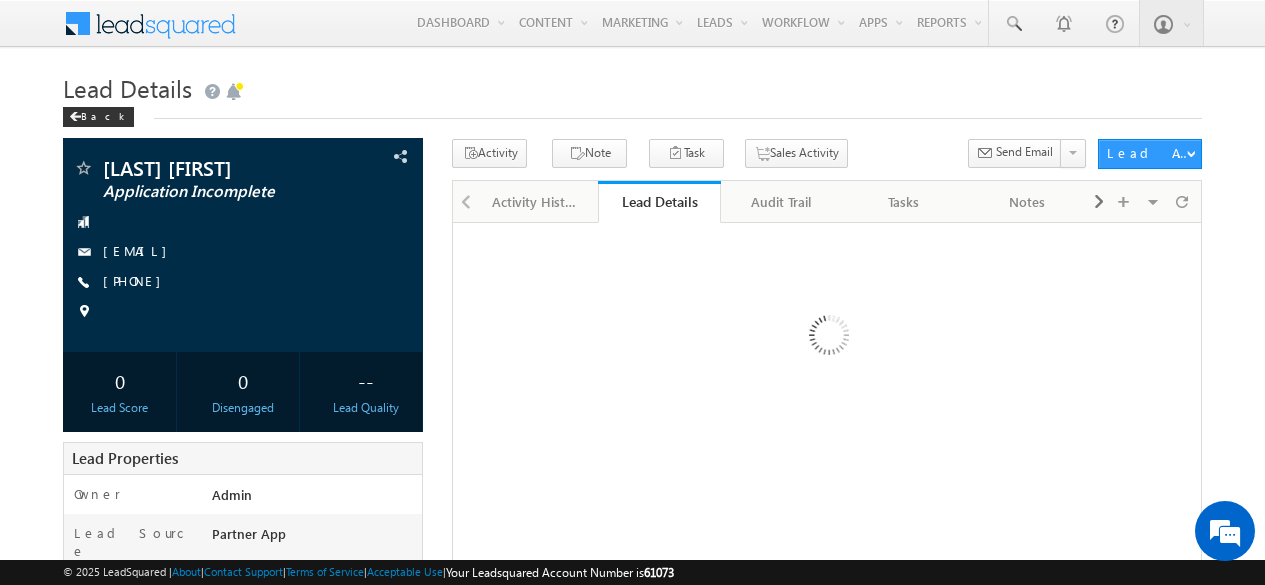 scroll, scrollTop: 0, scrollLeft: 0, axis: both 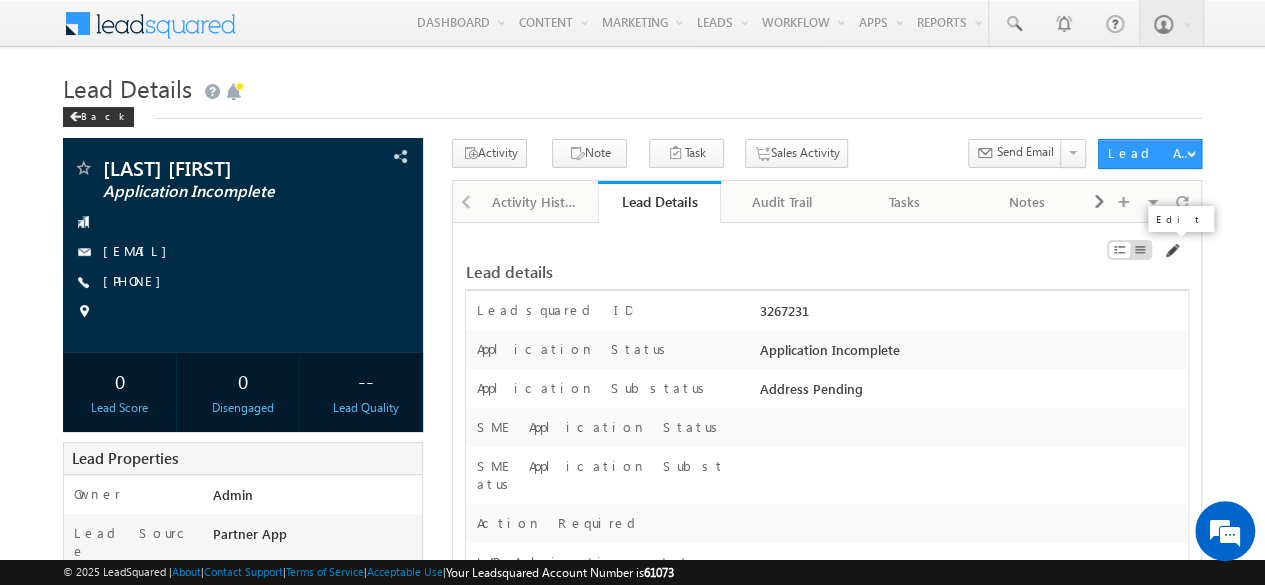 click at bounding box center (1171, 251) 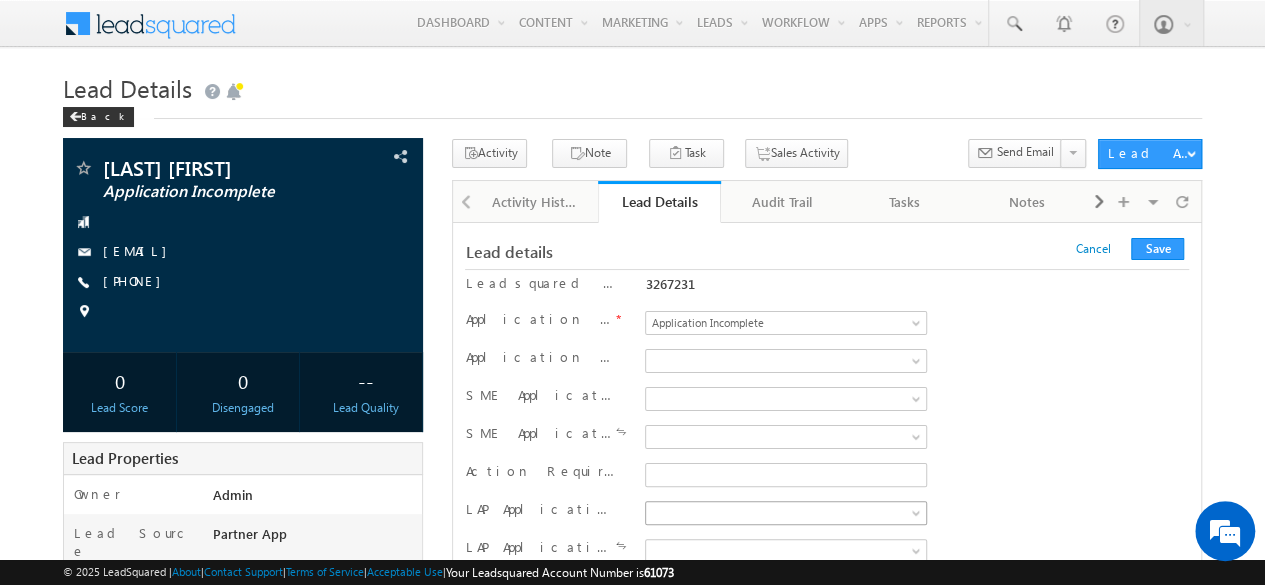 scroll, scrollTop: 200, scrollLeft: 0, axis: vertical 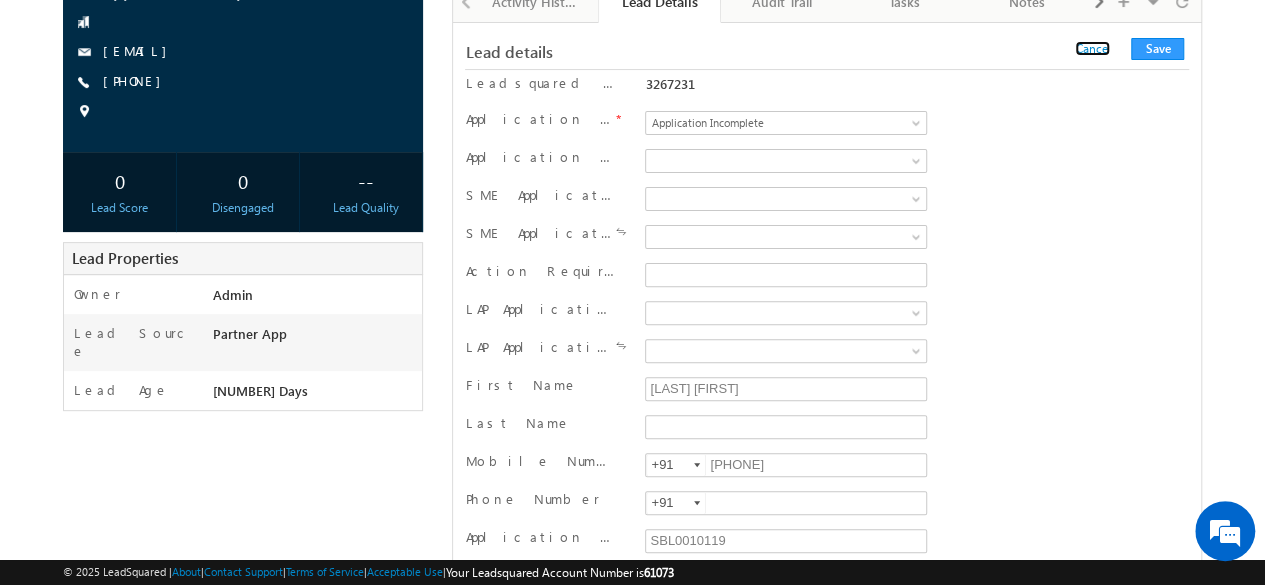 click on "Cancel" at bounding box center [1092, 48] 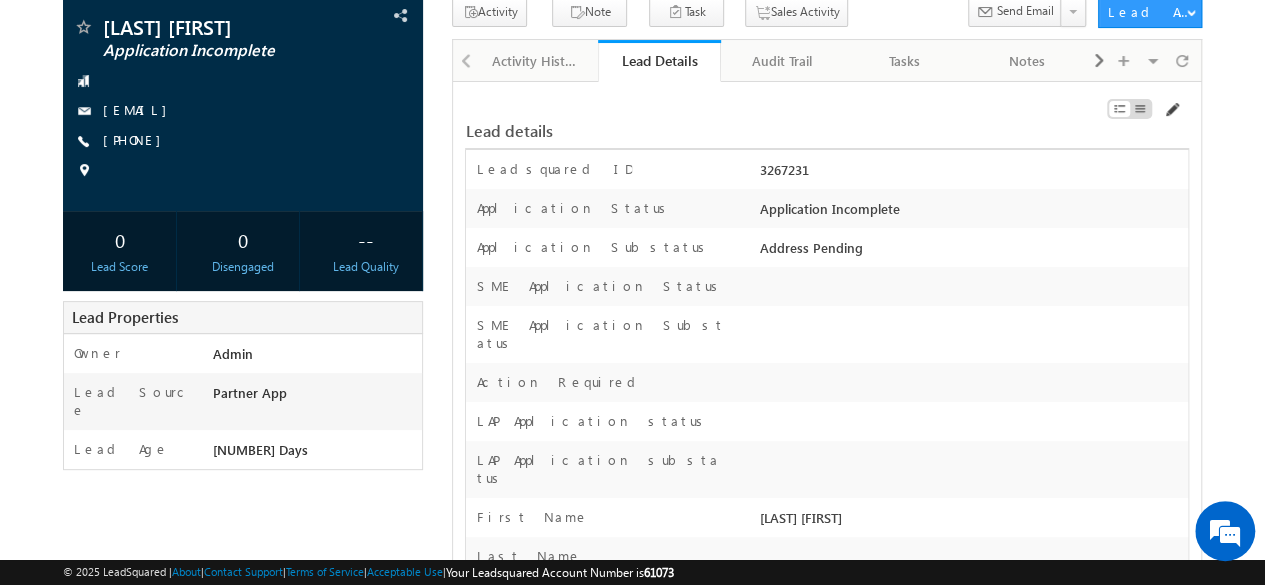 scroll, scrollTop: 100, scrollLeft: 0, axis: vertical 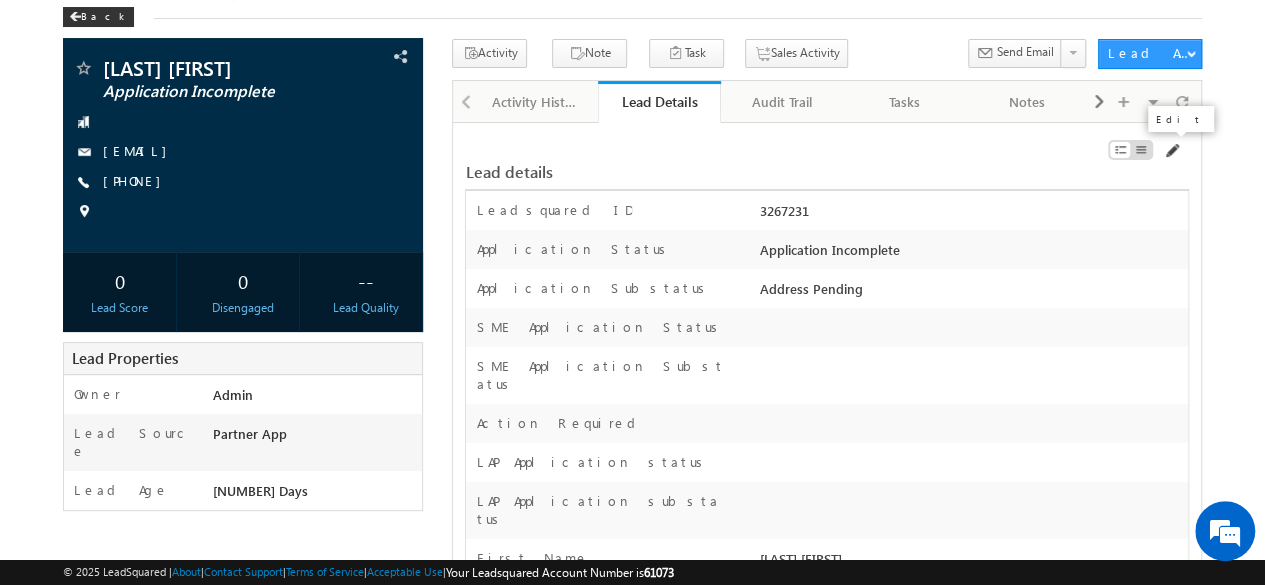 click at bounding box center (1171, 151) 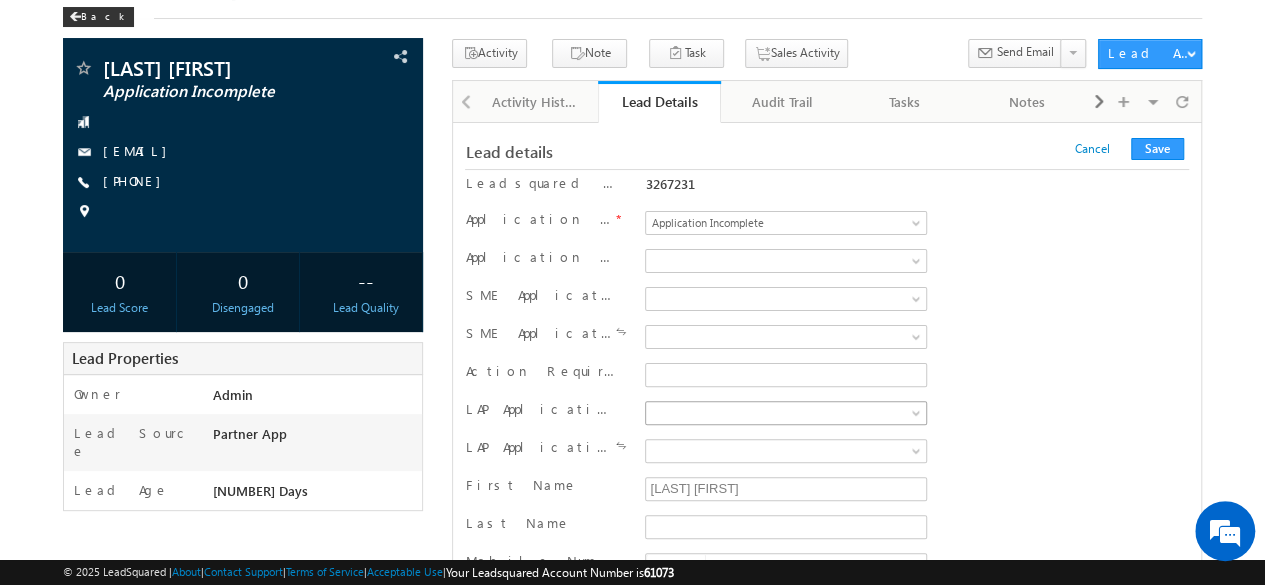 click at bounding box center [782, 413] 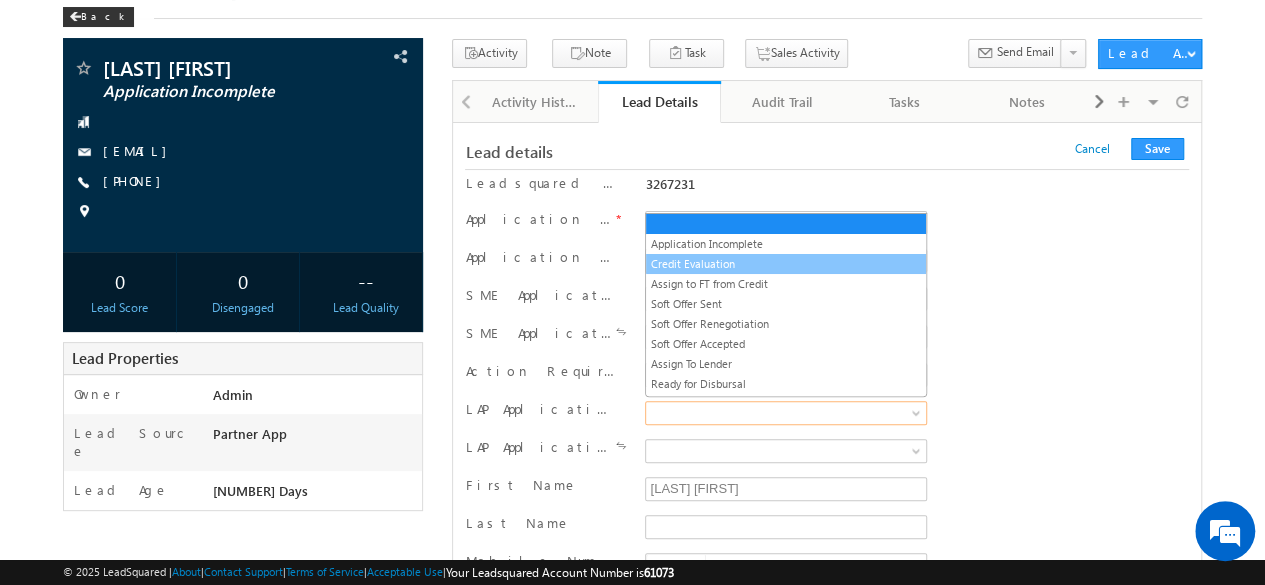 click on "Credit Evaluation" at bounding box center (786, 264) 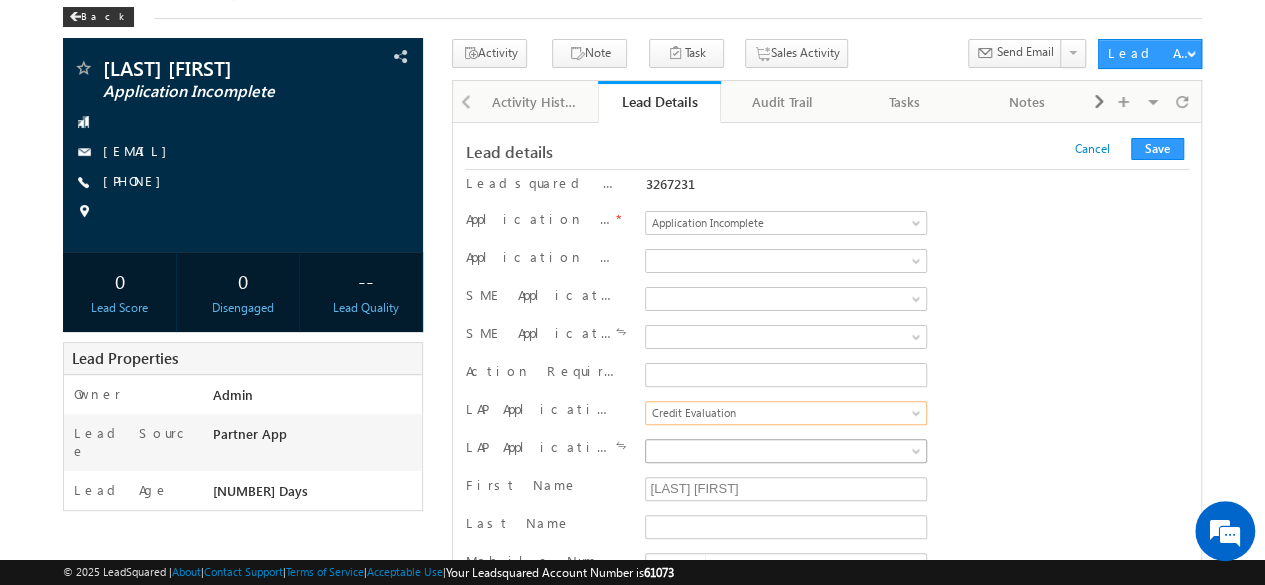 click at bounding box center [782, 451] 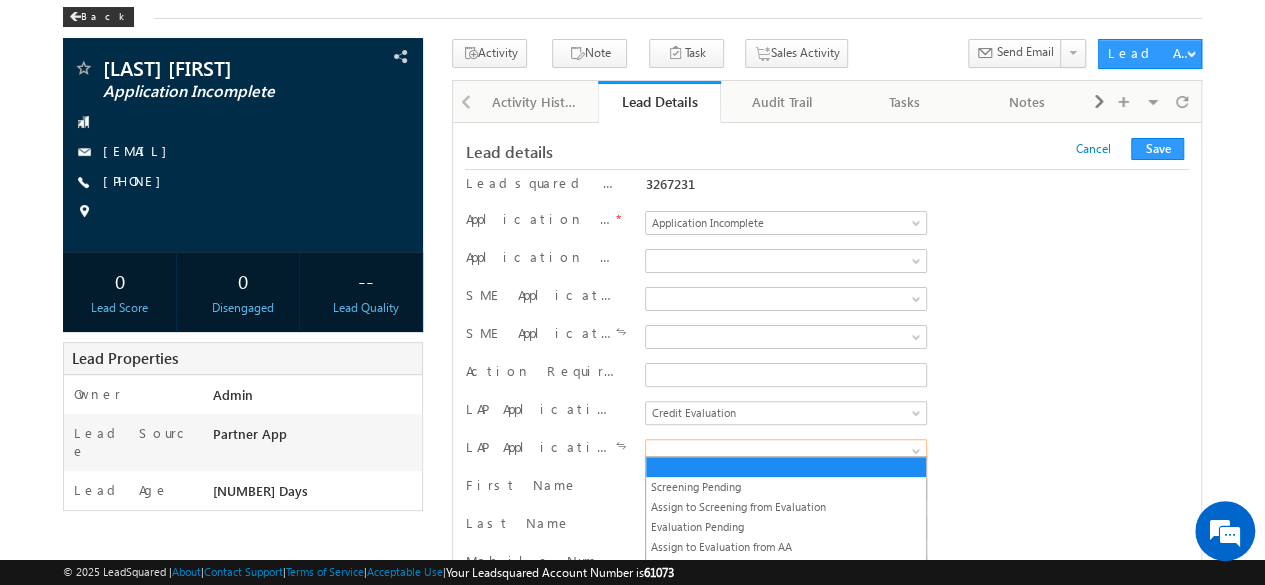 scroll, scrollTop: 200, scrollLeft: 0, axis: vertical 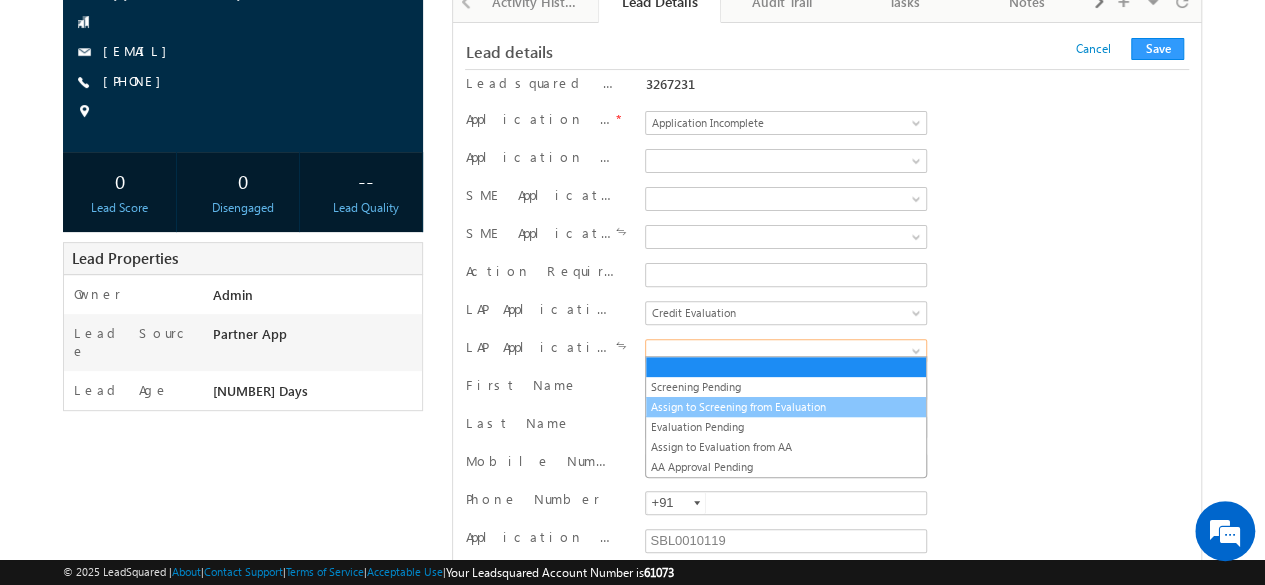 click on "Assign to Screening from Evaluation" at bounding box center [786, 407] 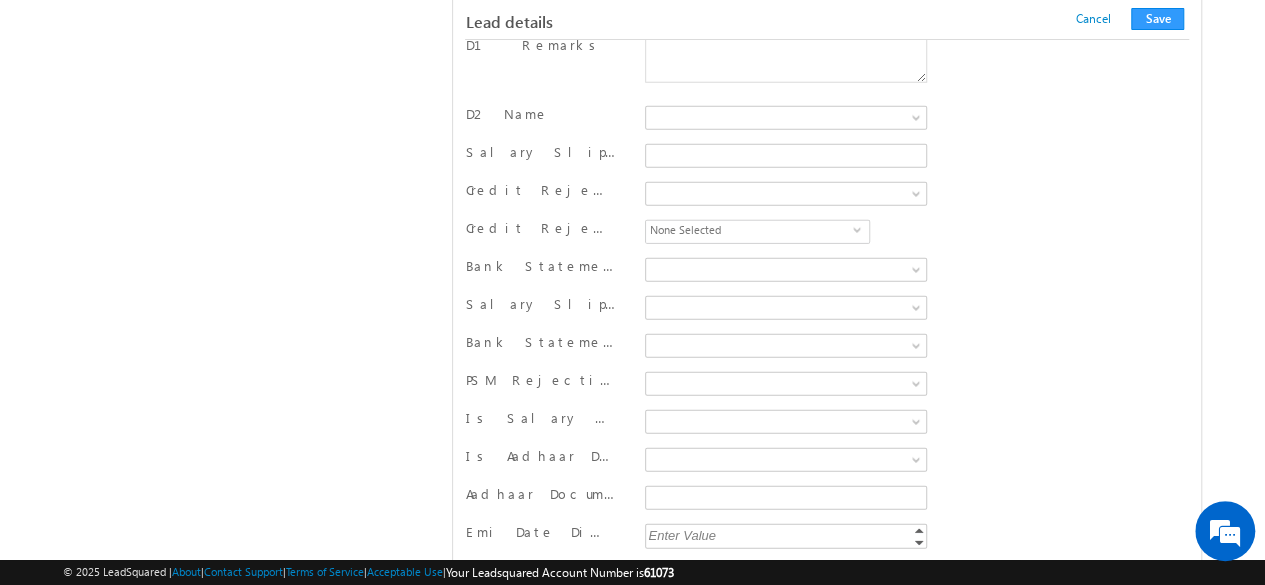 scroll, scrollTop: 2600, scrollLeft: 0, axis: vertical 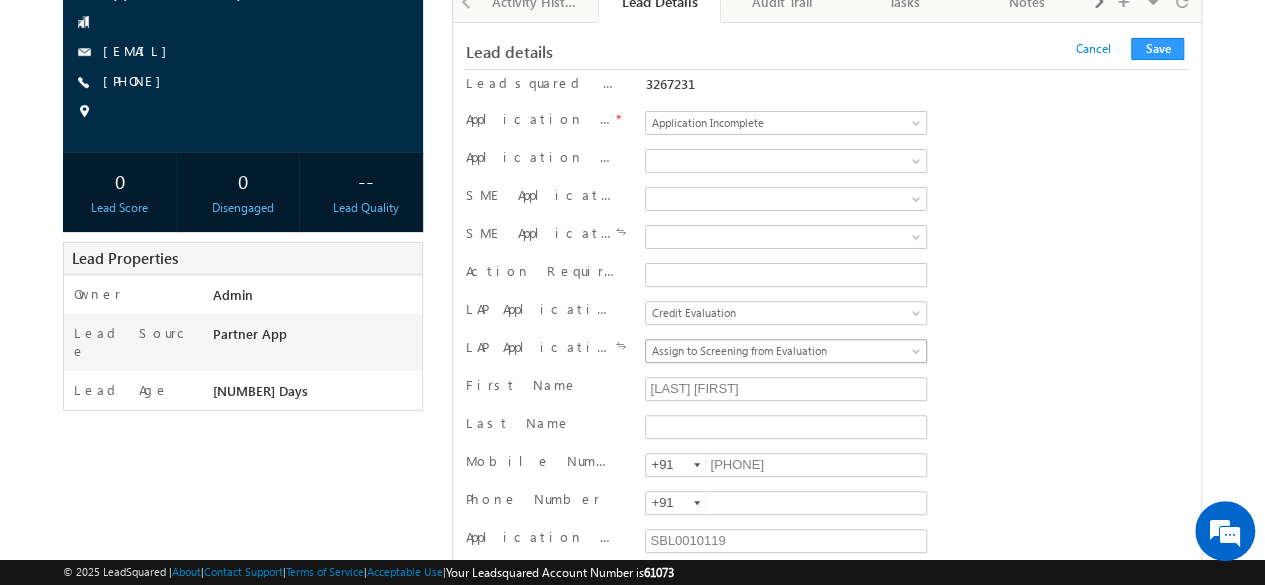 click on "Assign to Screening from Evaluation" at bounding box center [782, 351] 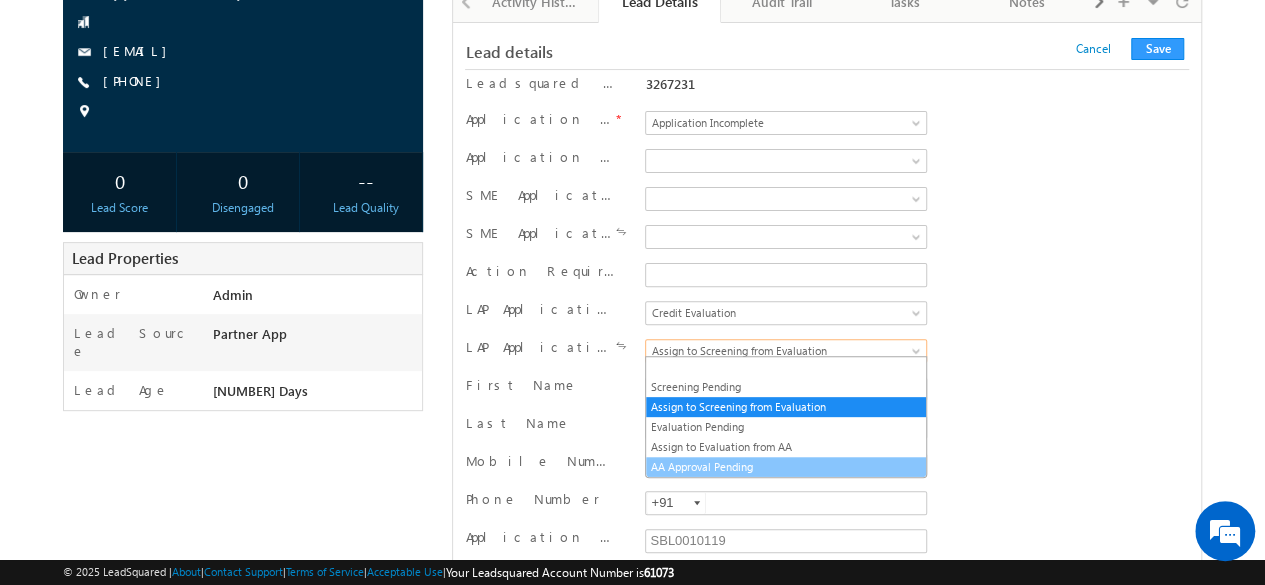scroll, scrollTop: 300, scrollLeft: 0, axis: vertical 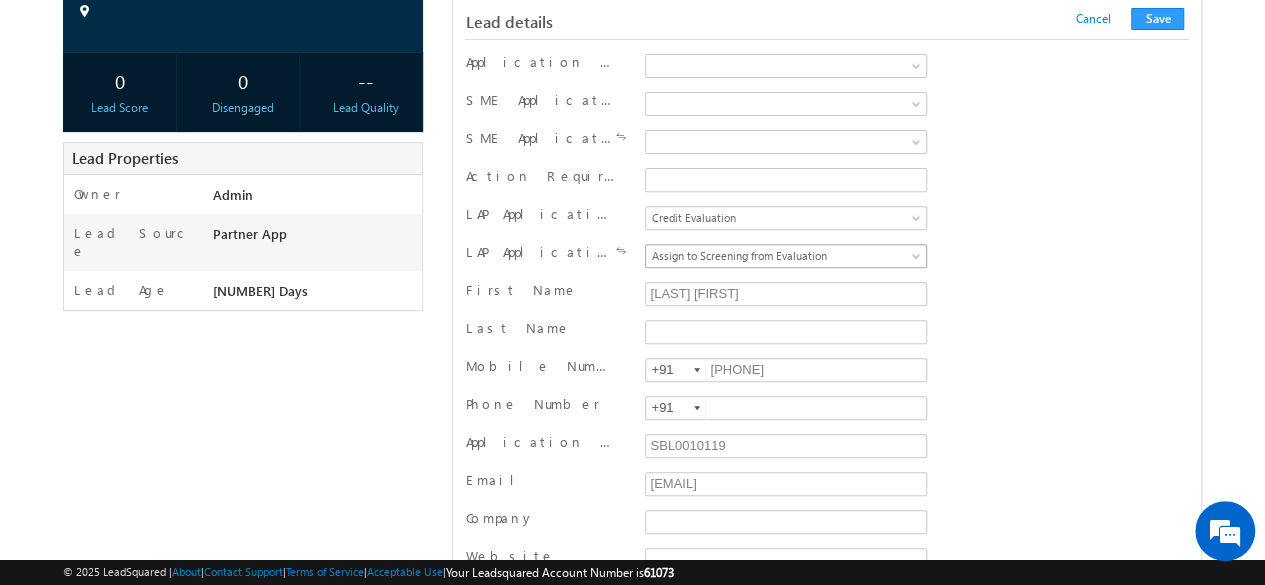 click on "Assign to Screening from Evaluation" at bounding box center [782, 256] 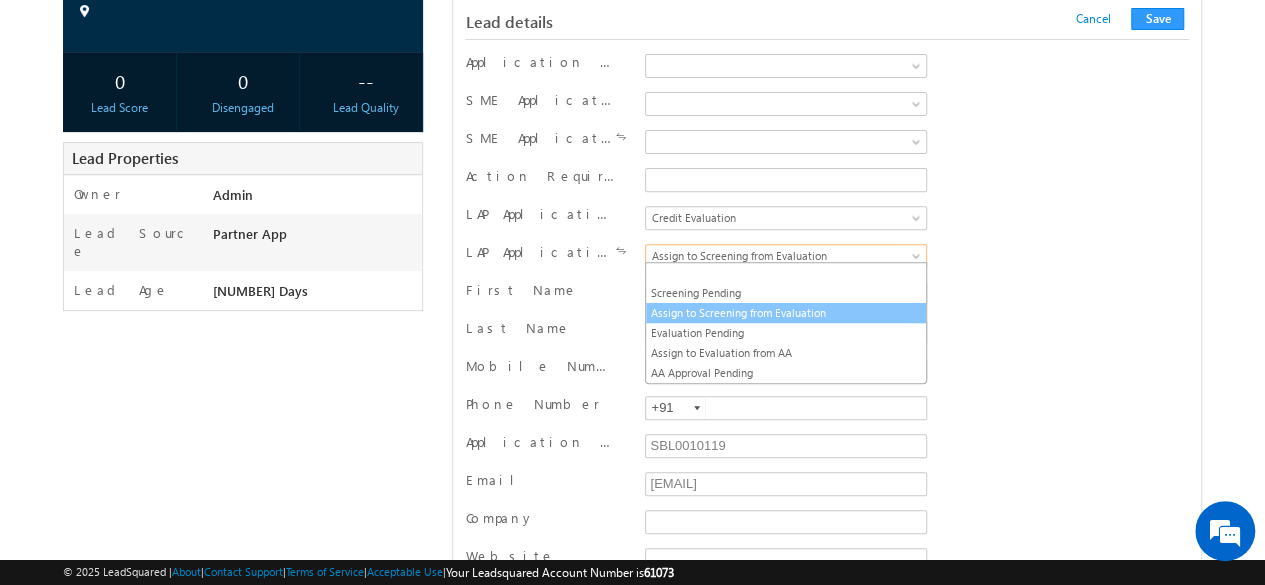 click on "Assign to Screening from Evaluation" at bounding box center [786, 313] 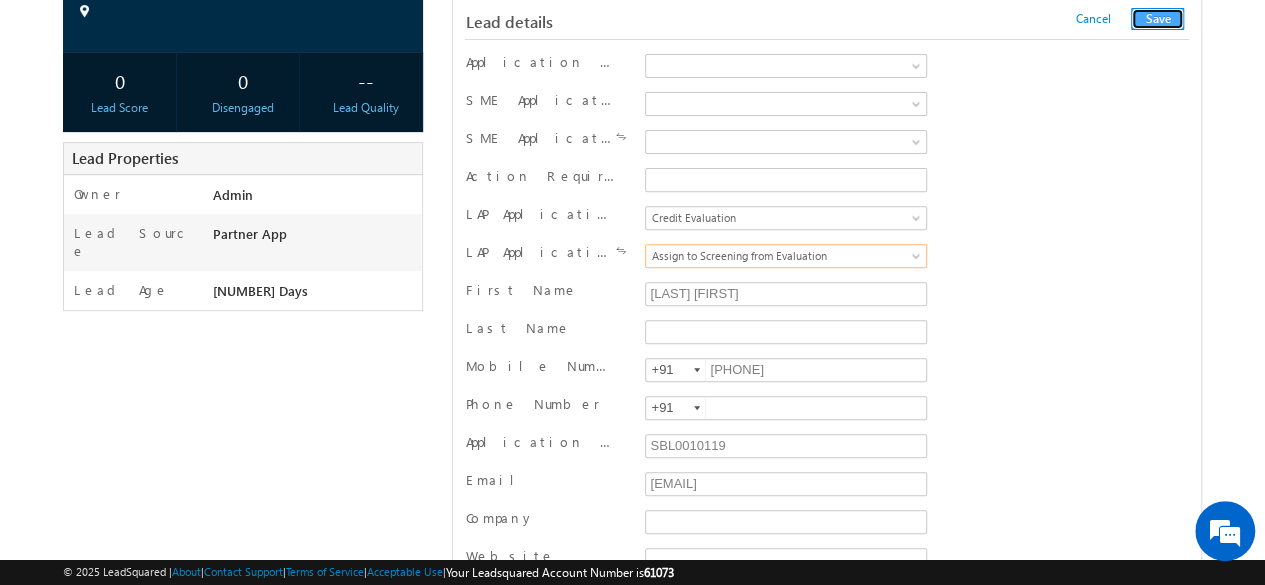 click on "Save" at bounding box center [1157, 19] 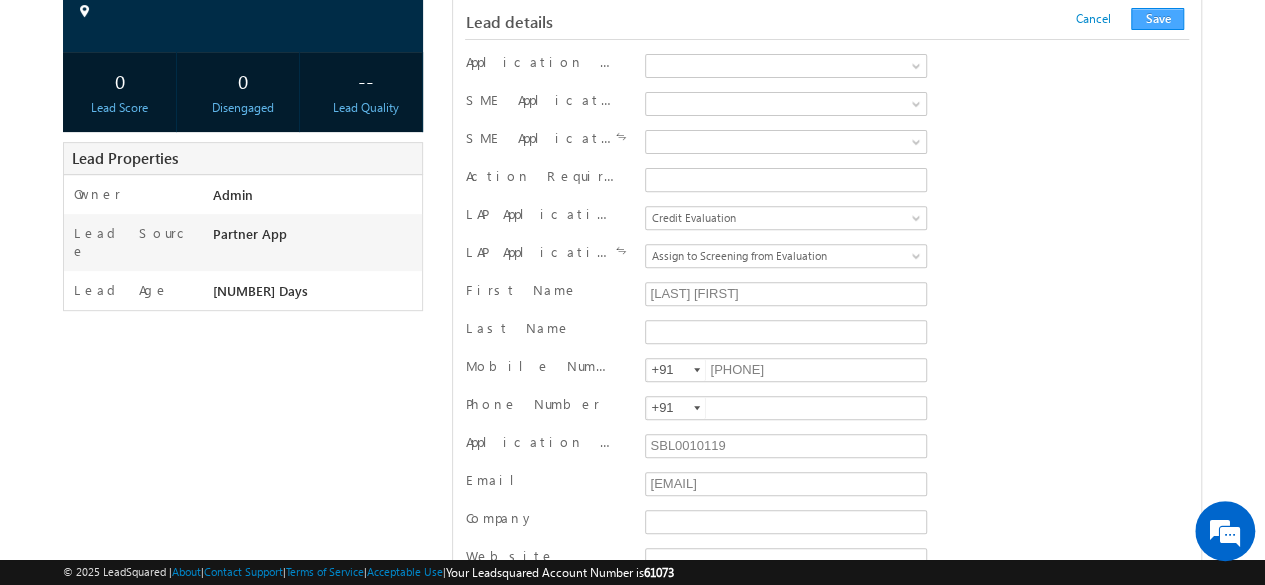 scroll, scrollTop: 2004, scrollLeft: 0, axis: vertical 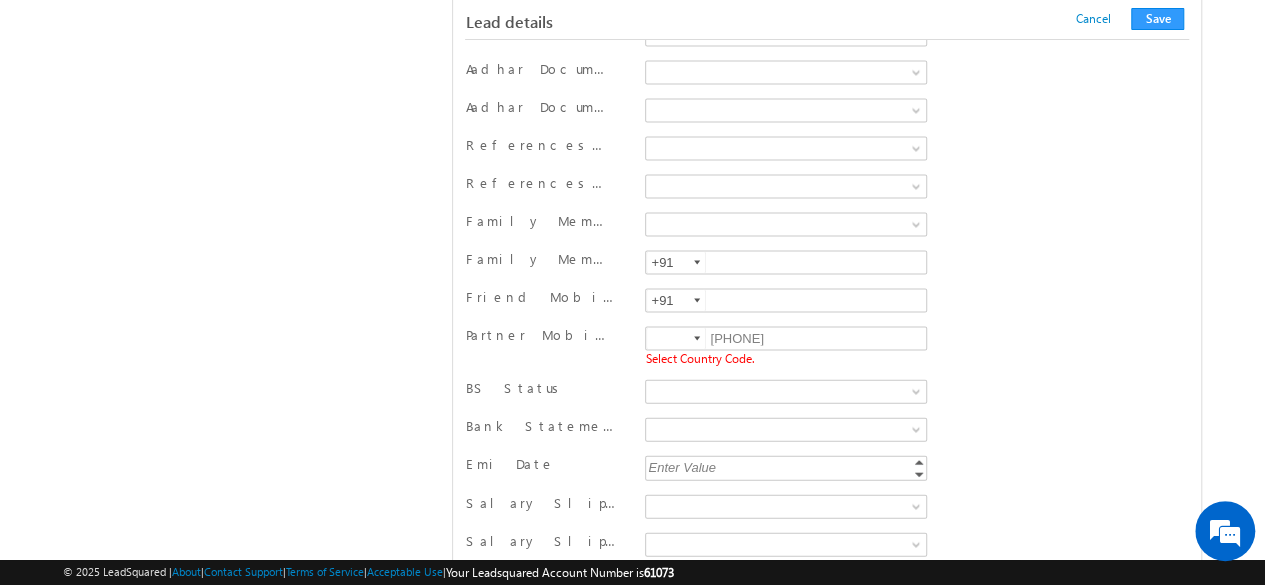 click at bounding box center [697, 339] 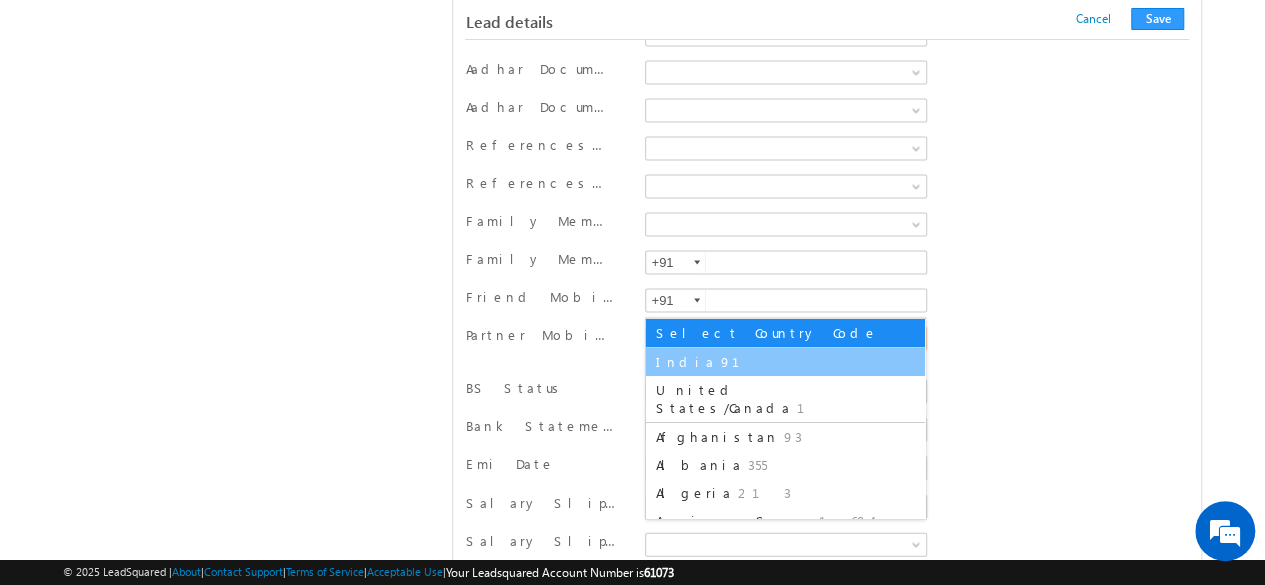 click on "India" at bounding box center (686, 361) 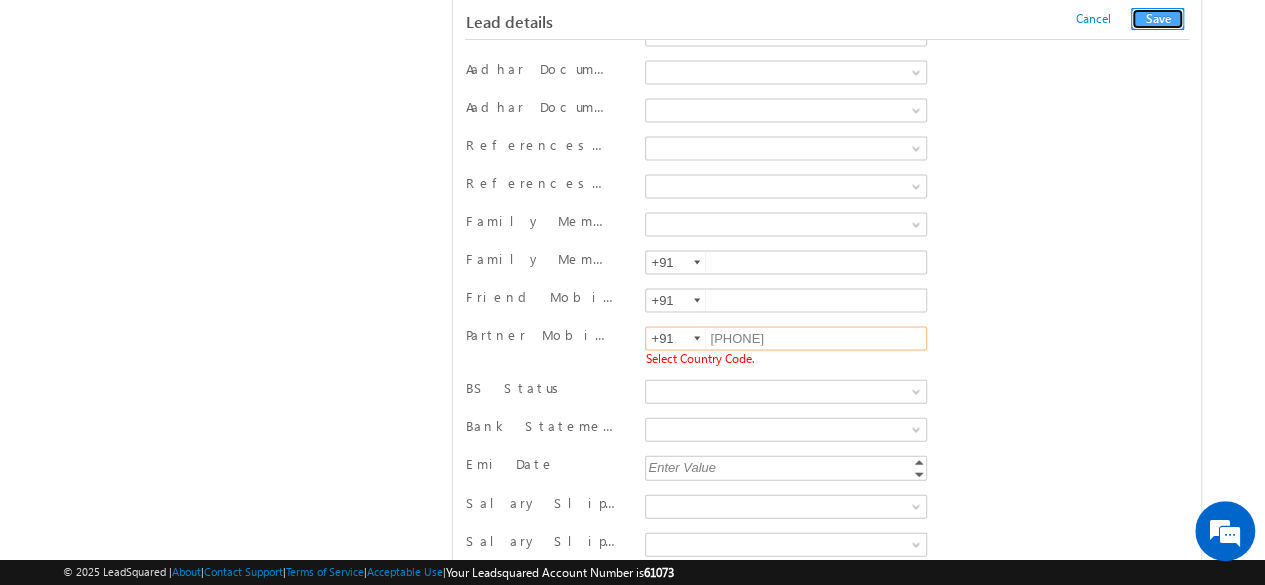 click on "Save" at bounding box center [1157, 19] 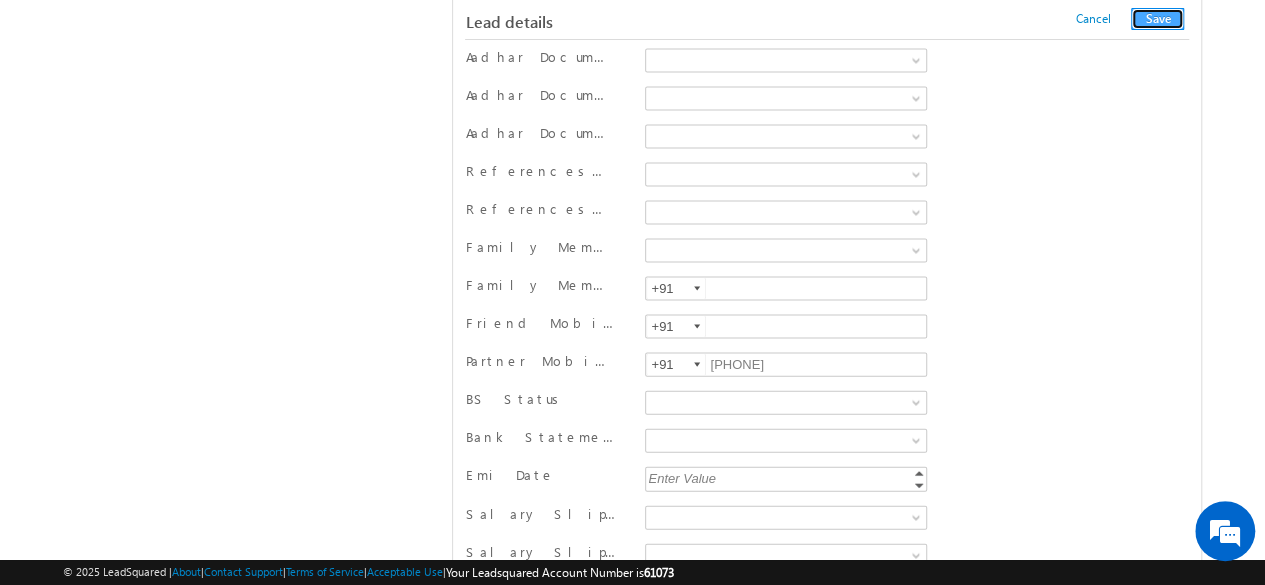 scroll, scrollTop: 1106, scrollLeft: 0, axis: vertical 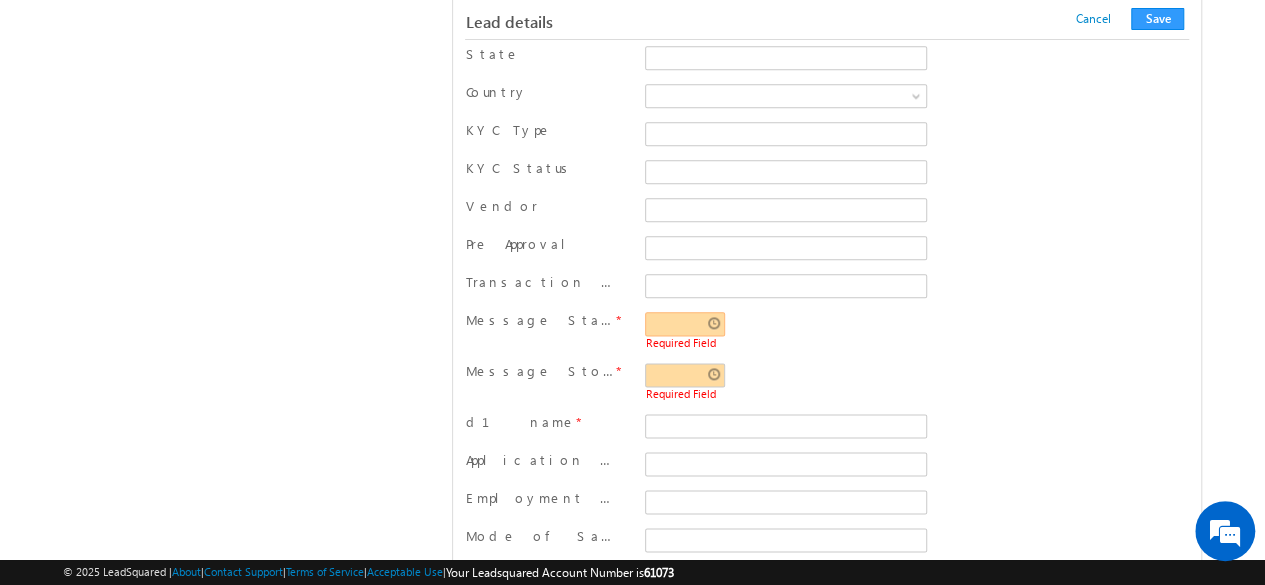 click at bounding box center (685, 324) 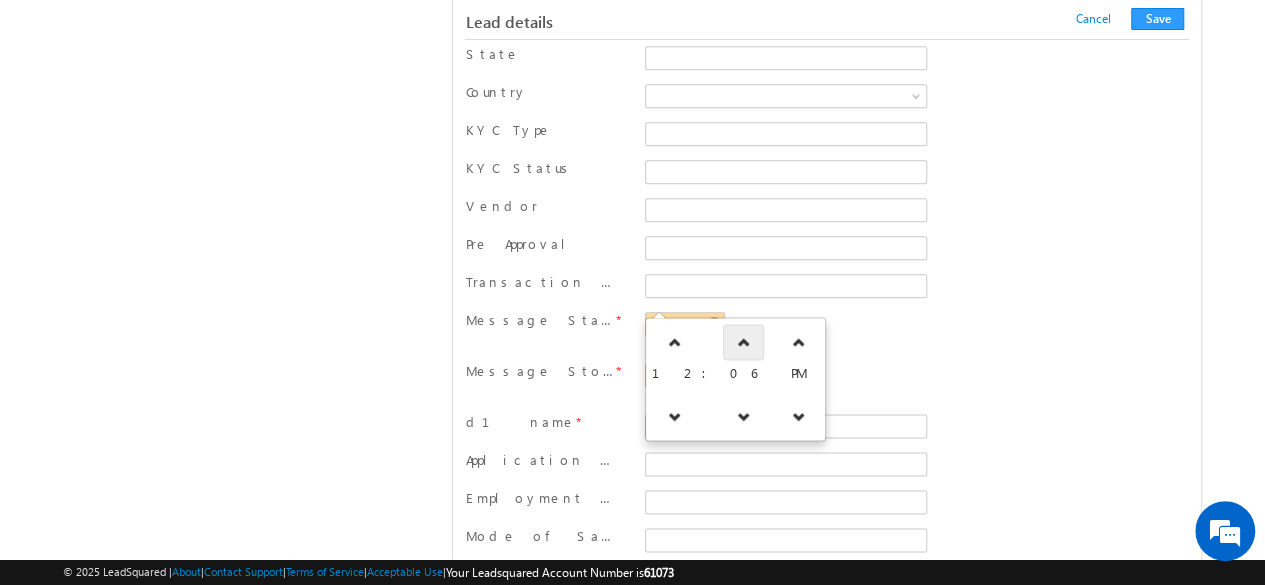 click at bounding box center [744, 342] 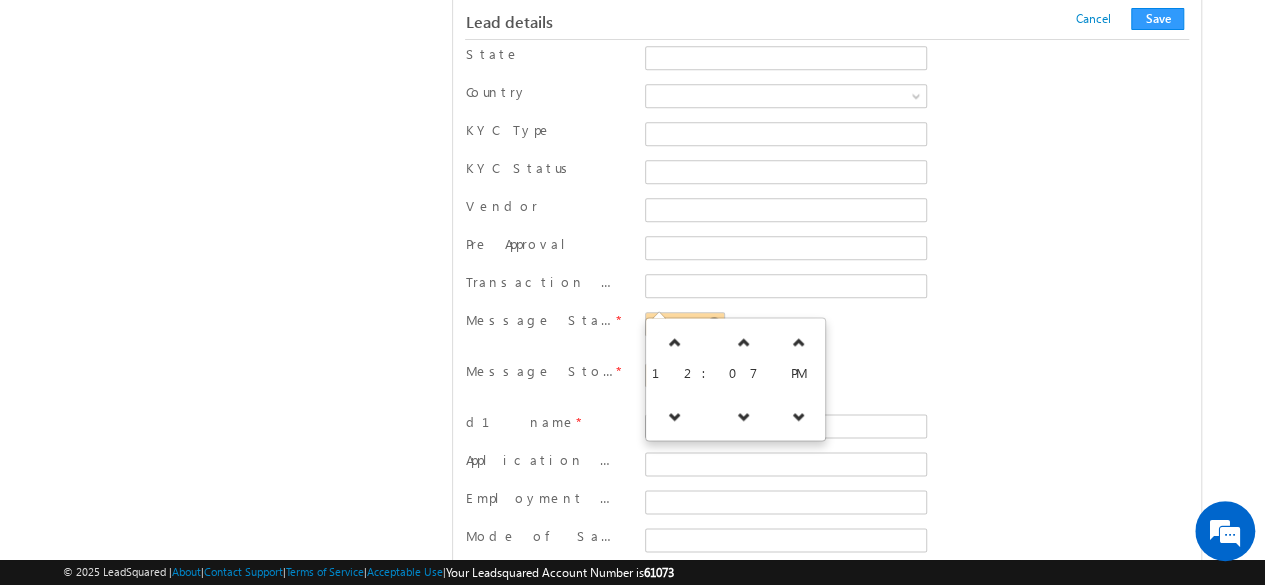 click on "Required Field" at bounding box center [785, 342] 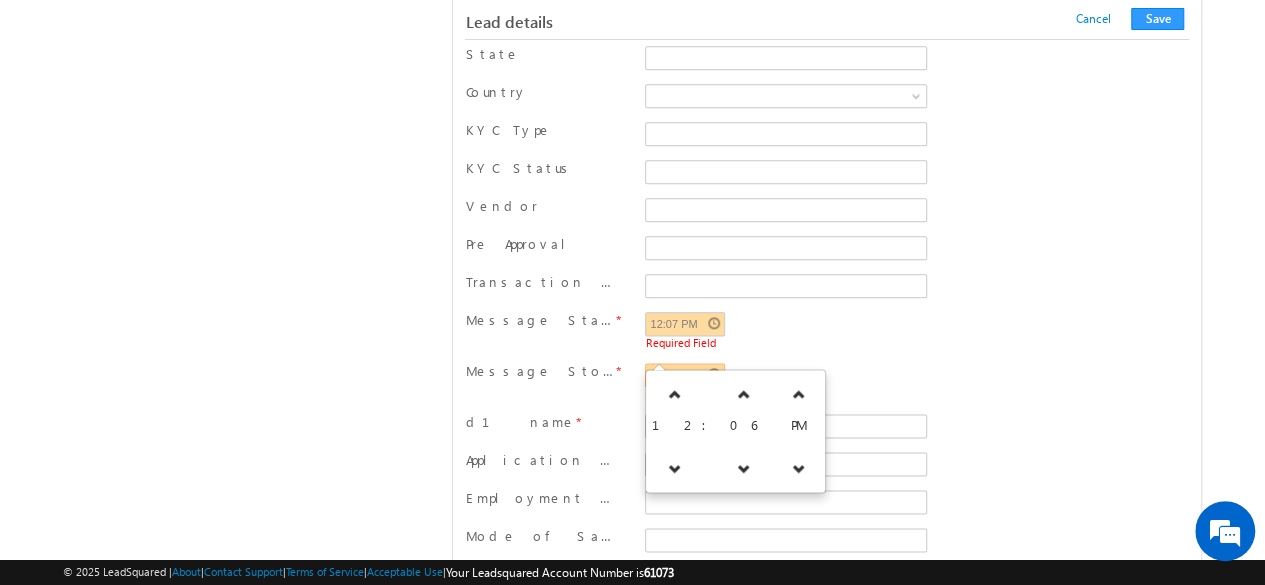 click at bounding box center (685, 375) 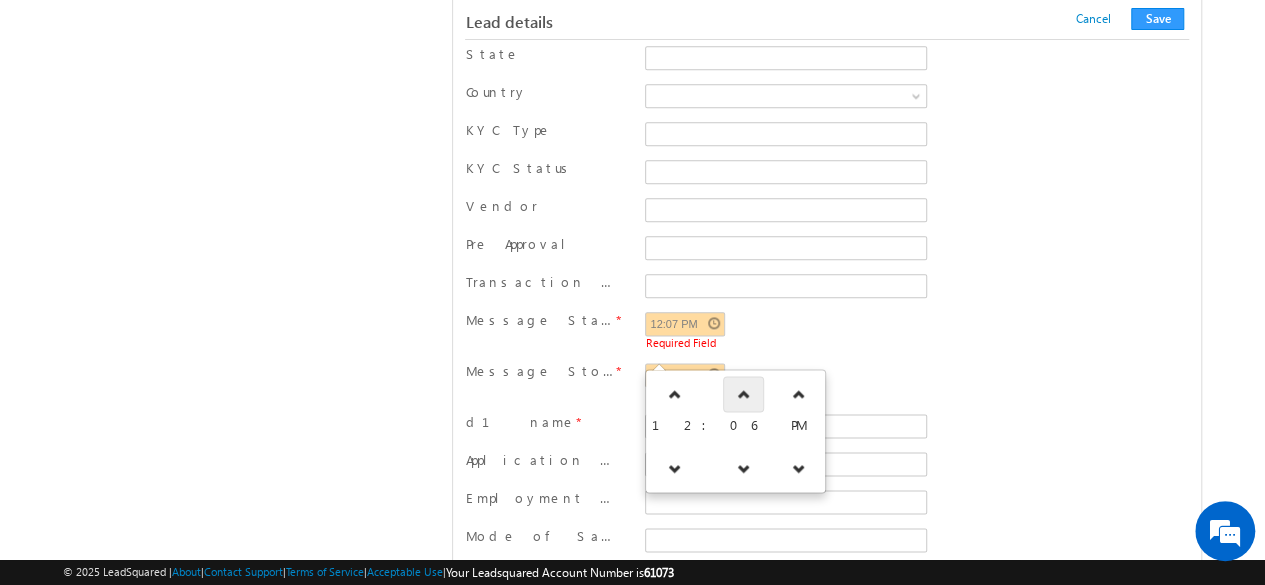 click at bounding box center (743, 394) 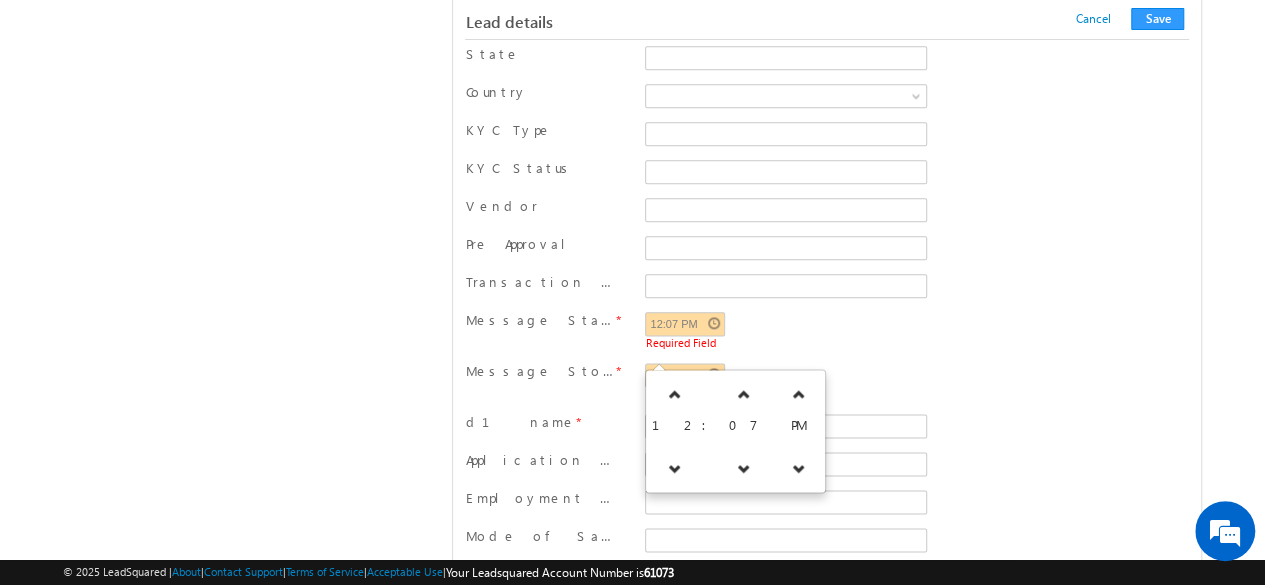 click on "Required Field" at bounding box center [785, 393] 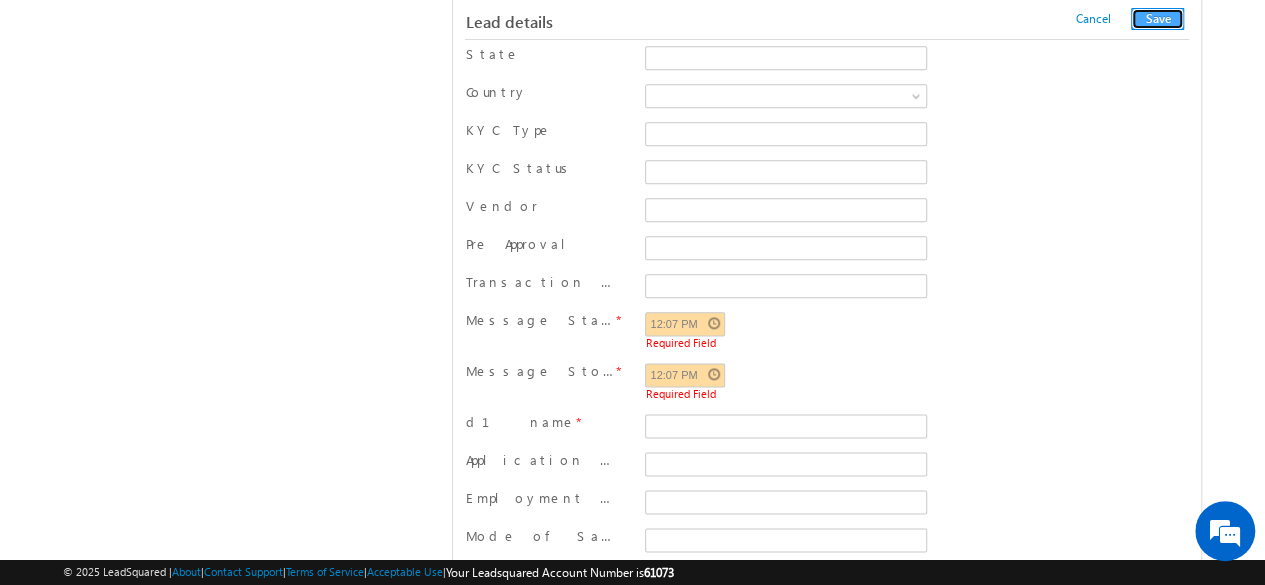 click on "Save" at bounding box center (1157, 19) 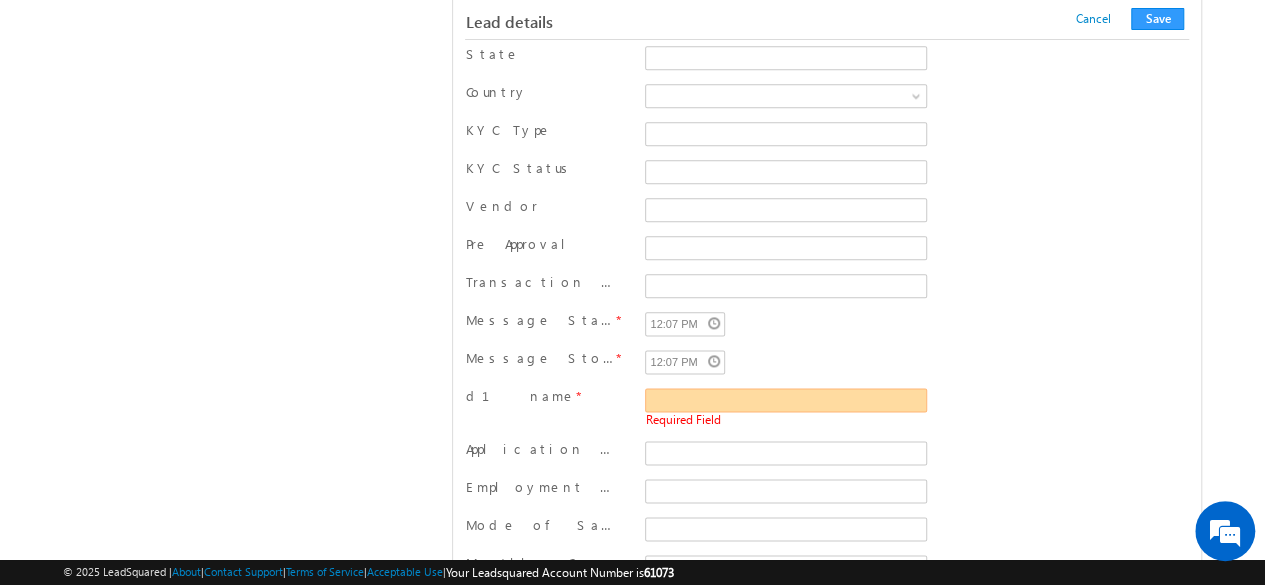 scroll, scrollTop: 1180, scrollLeft: 0, axis: vertical 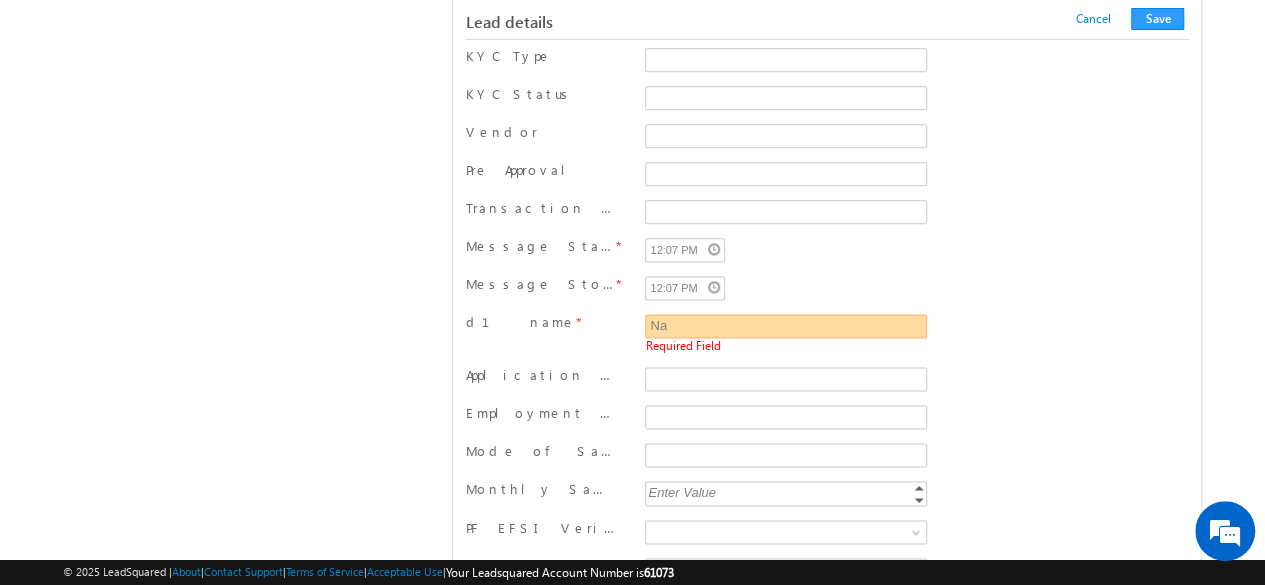 type on "N" 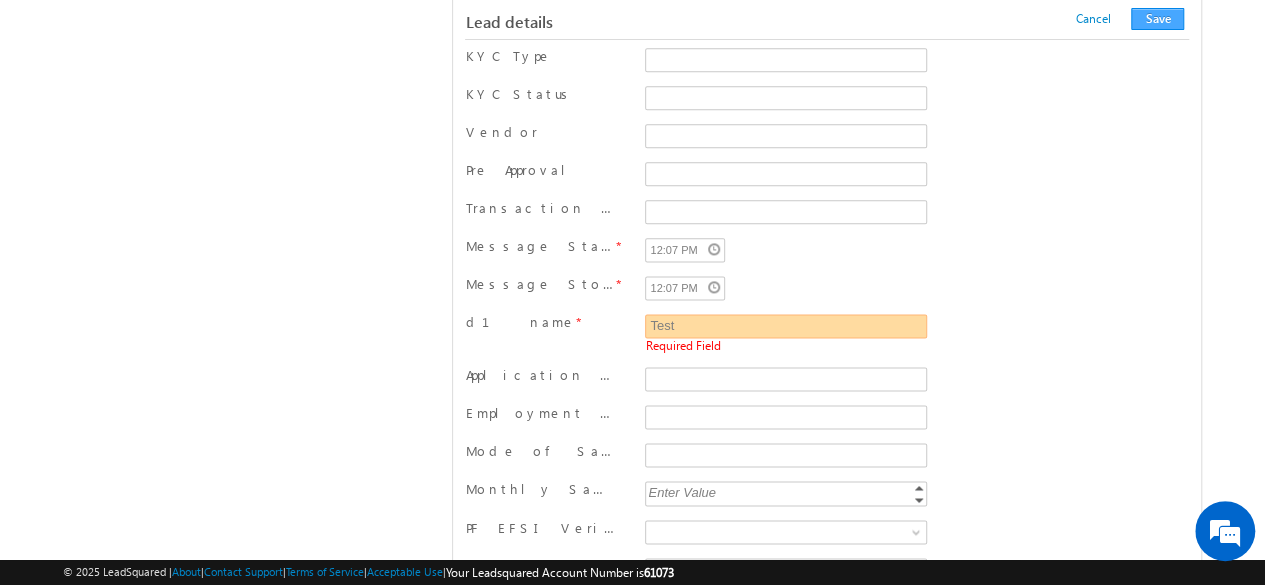 type on "Test" 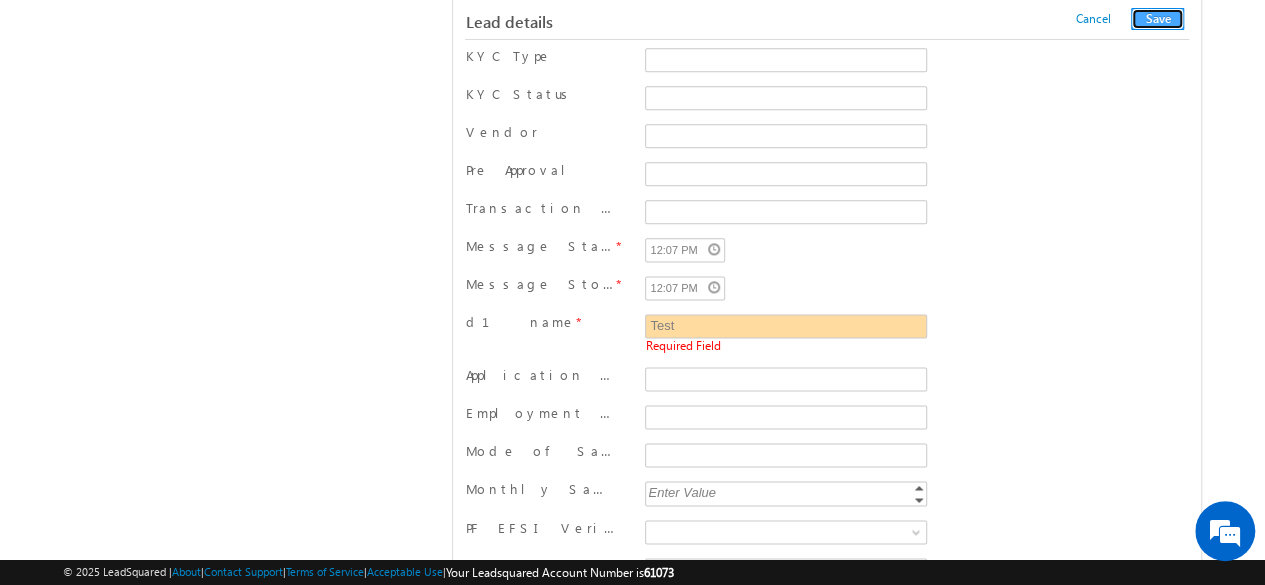 click on "Save" at bounding box center (1157, 19) 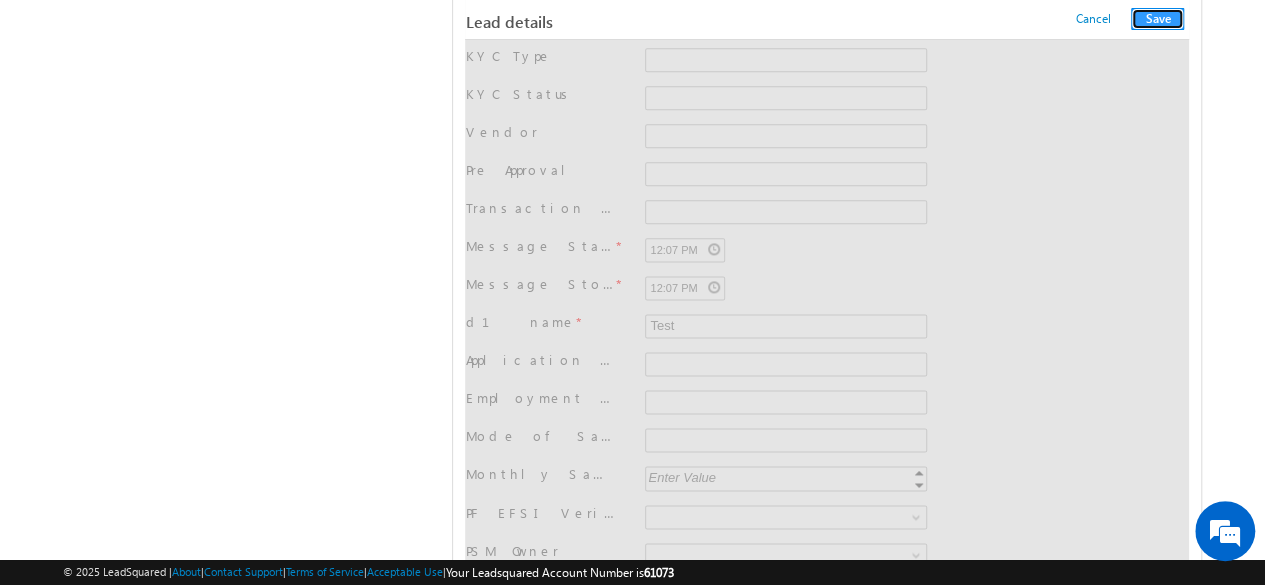 scroll, scrollTop: 880, scrollLeft: 0, axis: vertical 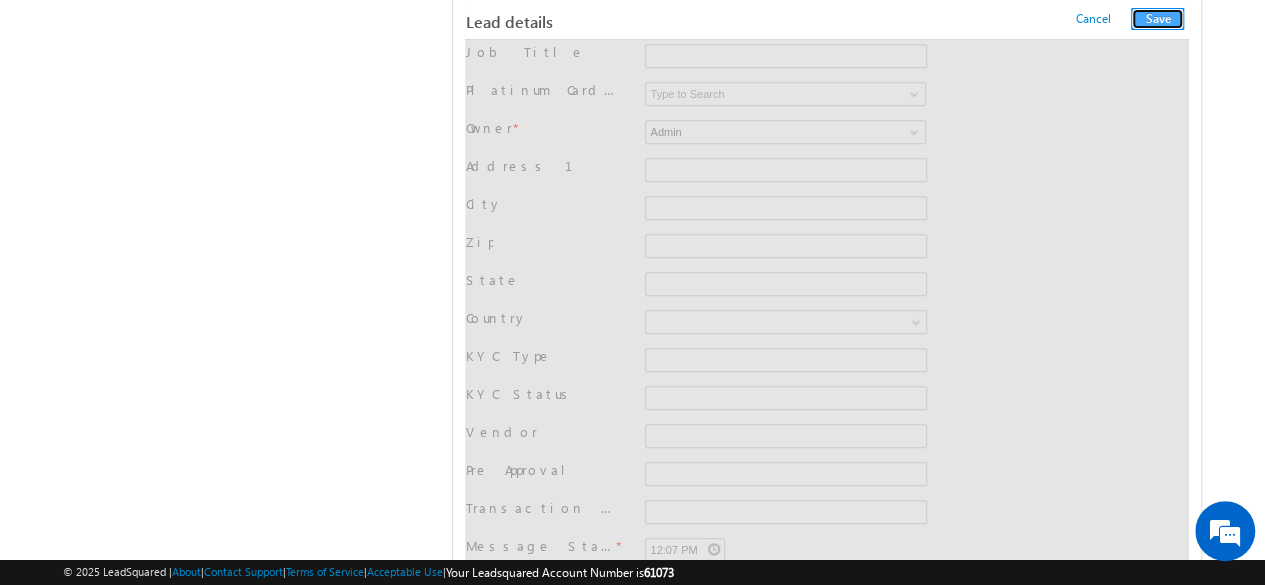 click on "Save" at bounding box center [1157, 19] 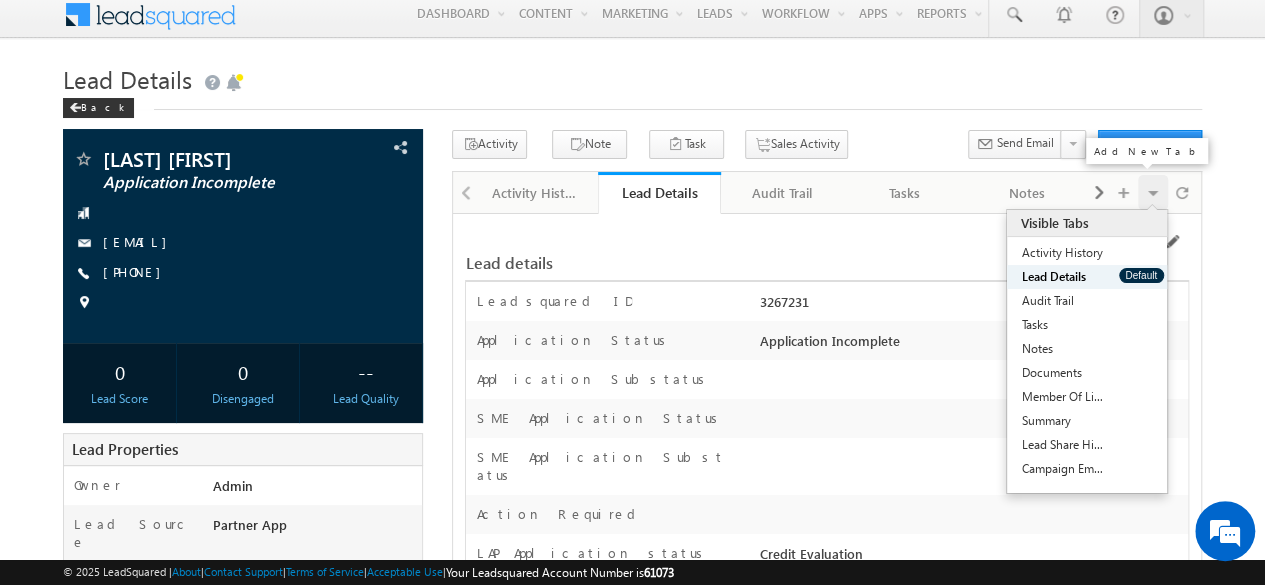 scroll, scrollTop: 6, scrollLeft: 0, axis: vertical 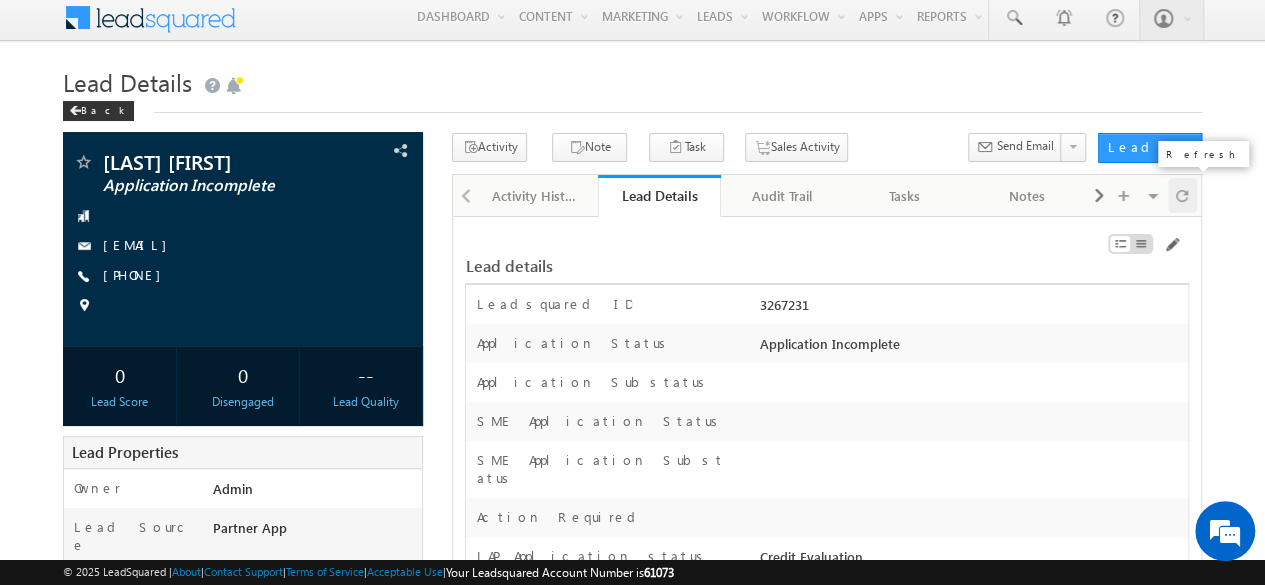 click at bounding box center (1182, 195) 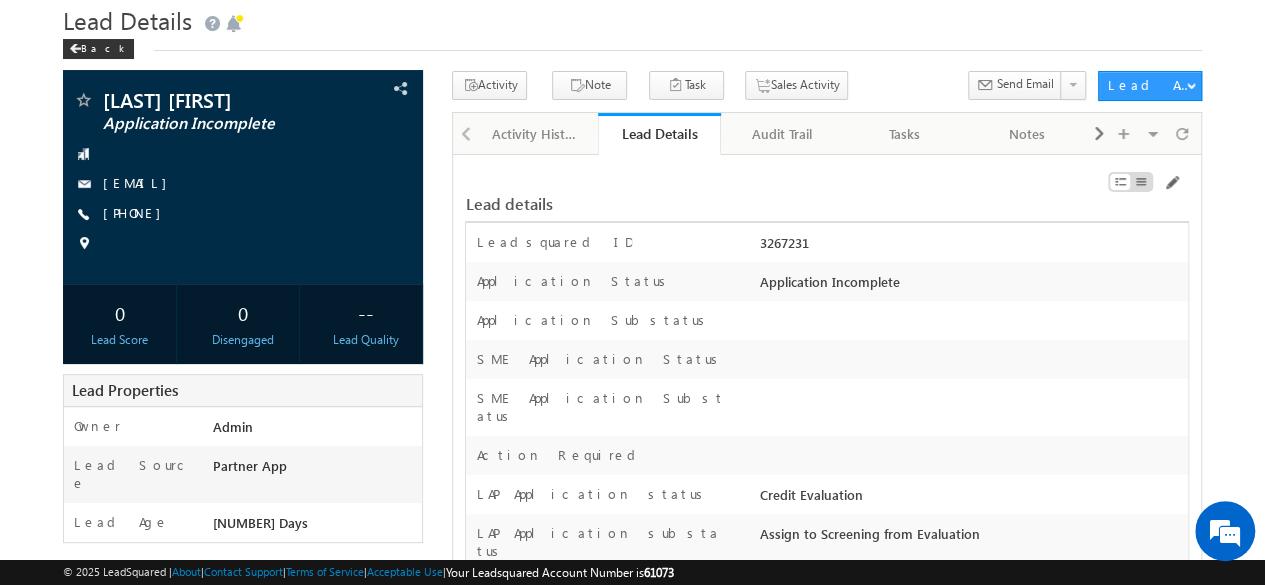 scroll, scrollTop: 100, scrollLeft: 0, axis: vertical 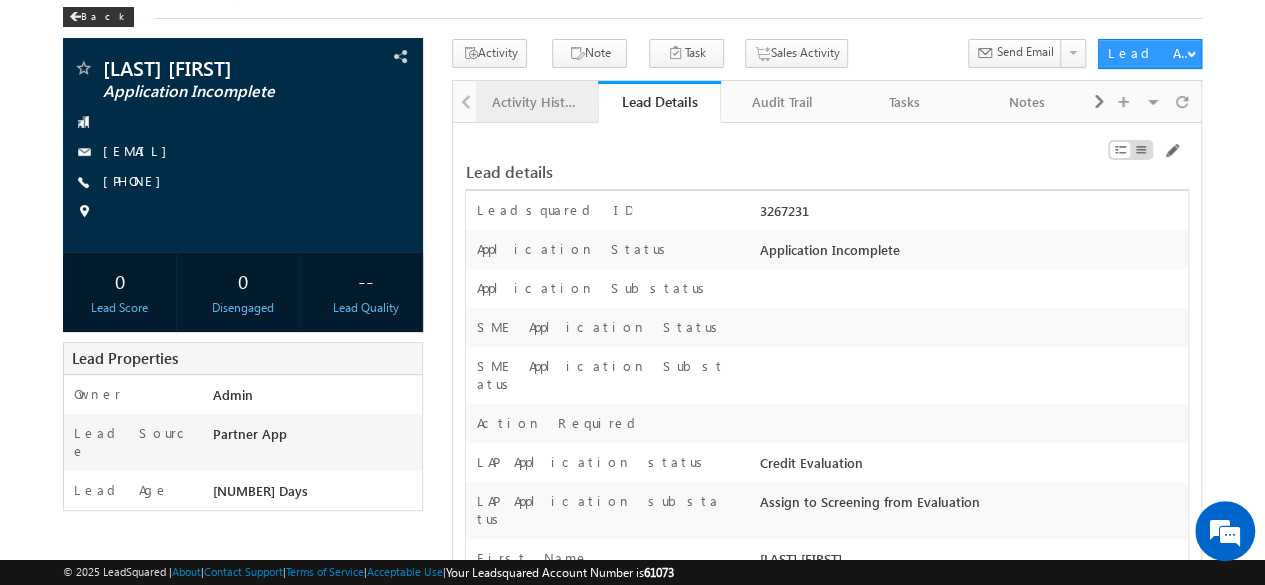 click on "Activity History" at bounding box center (536, 102) 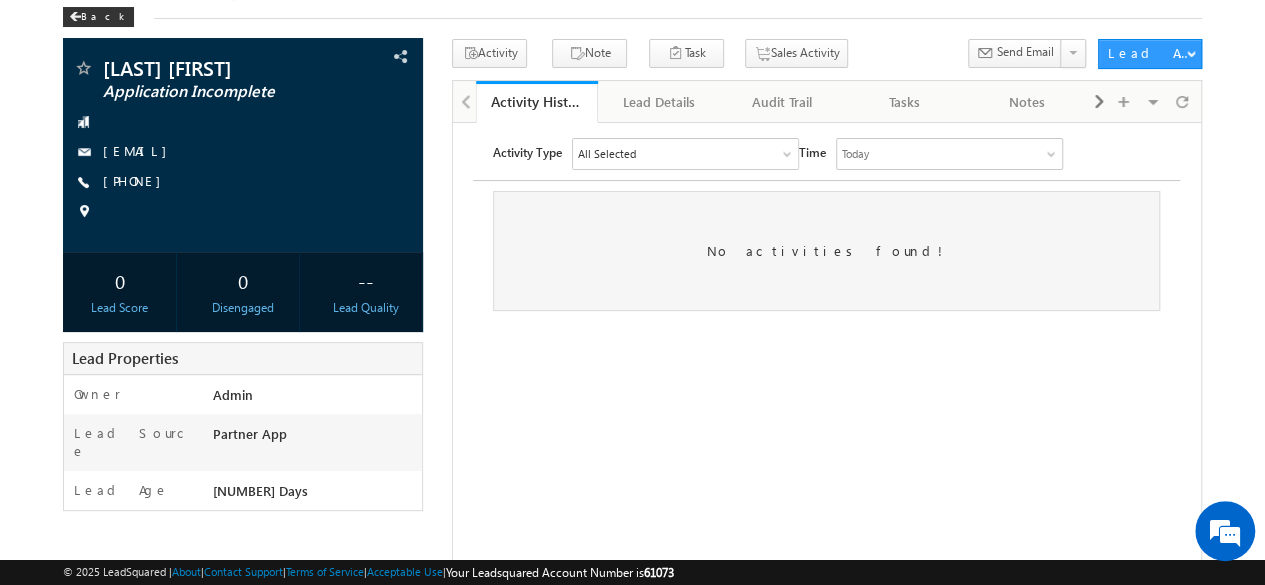 scroll, scrollTop: 0, scrollLeft: 0, axis: both 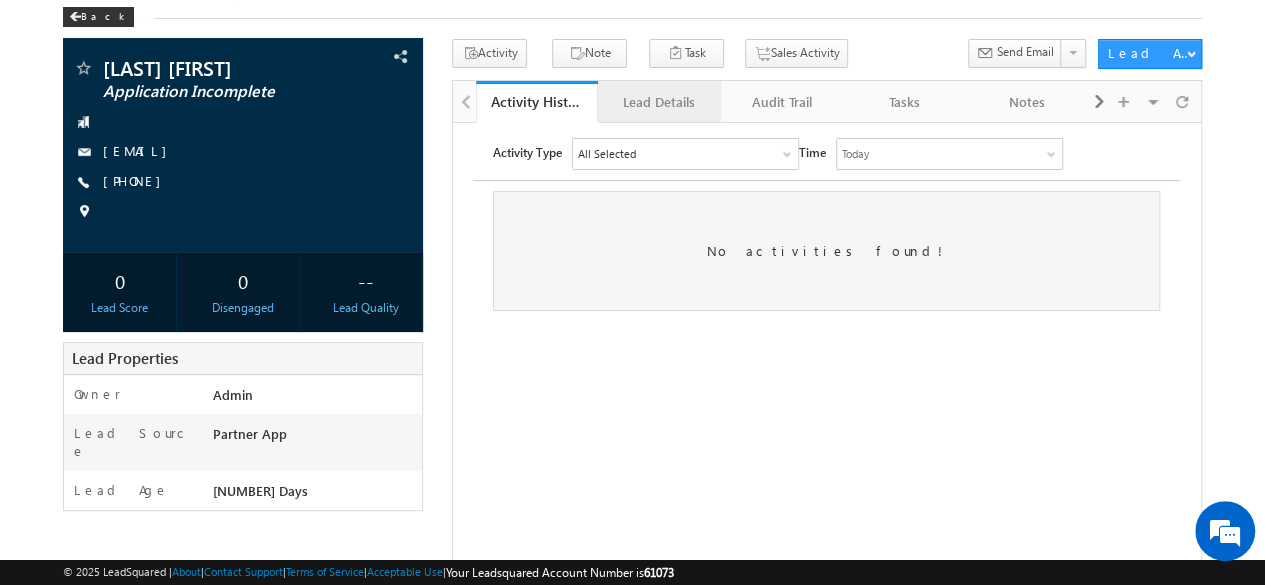 click on "Lead Details" at bounding box center [658, 102] 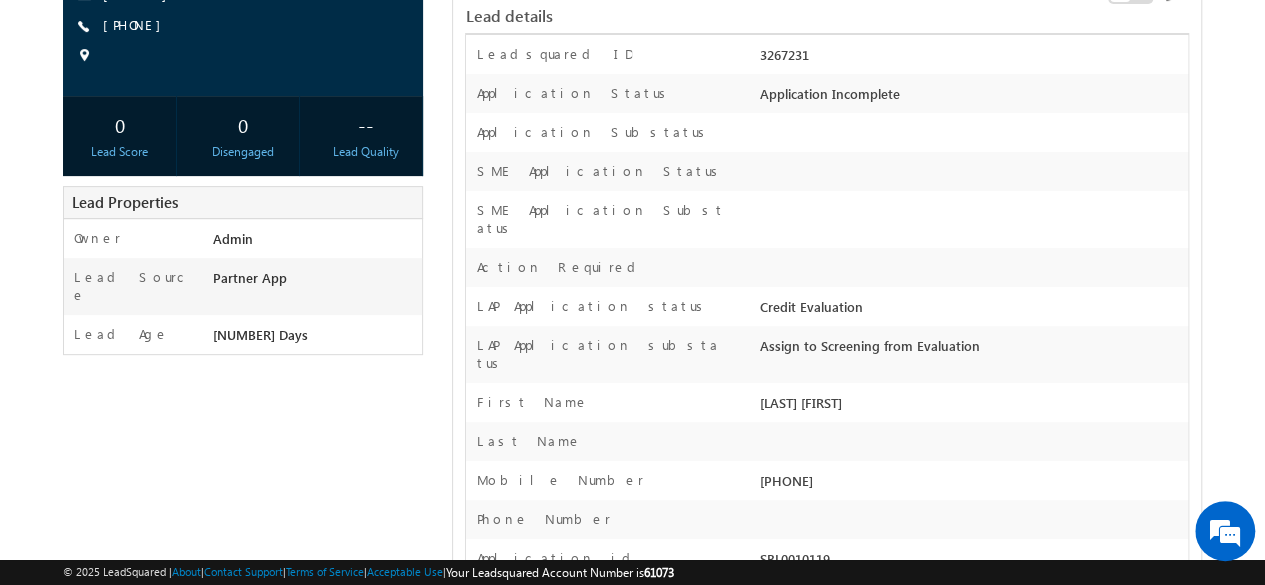 scroll, scrollTop: 300, scrollLeft: 0, axis: vertical 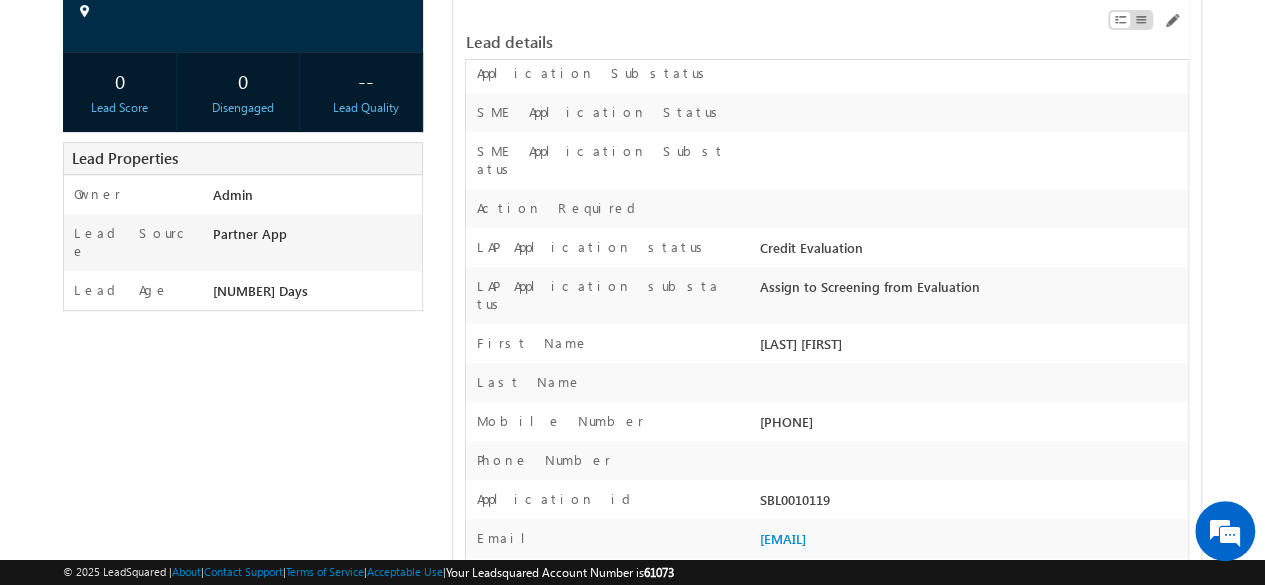 drag, startPoint x: 749, startPoint y: 265, endPoint x: 992, endPoint y: 267, distance: 243.00822 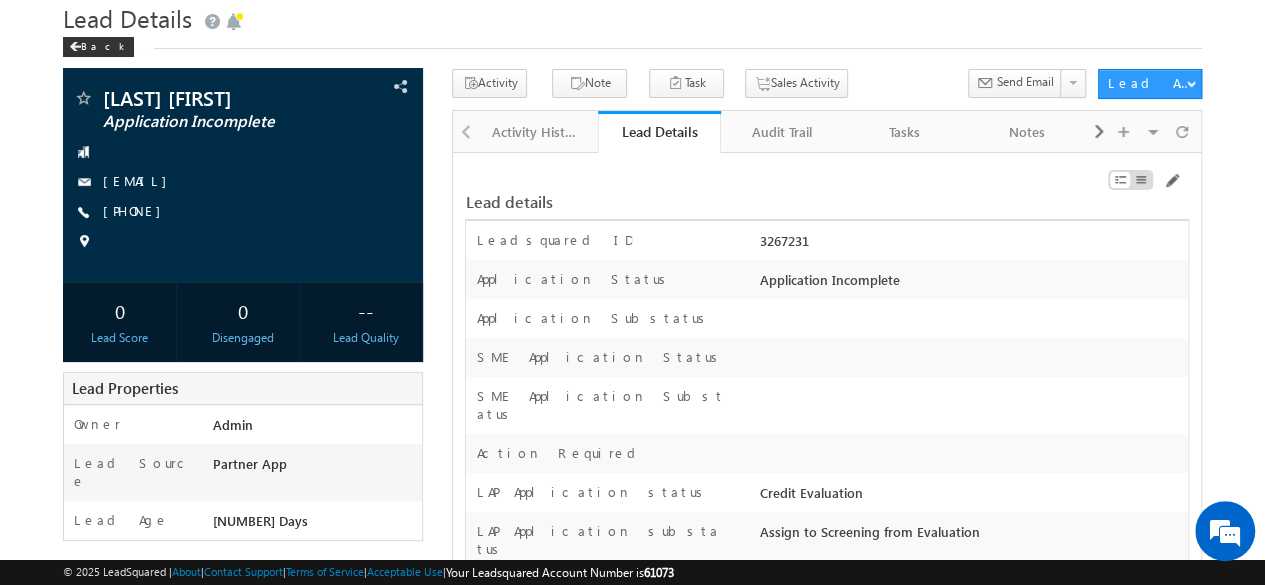 scroll, scrollTop: 0, scrollLeft: 0, axis: both 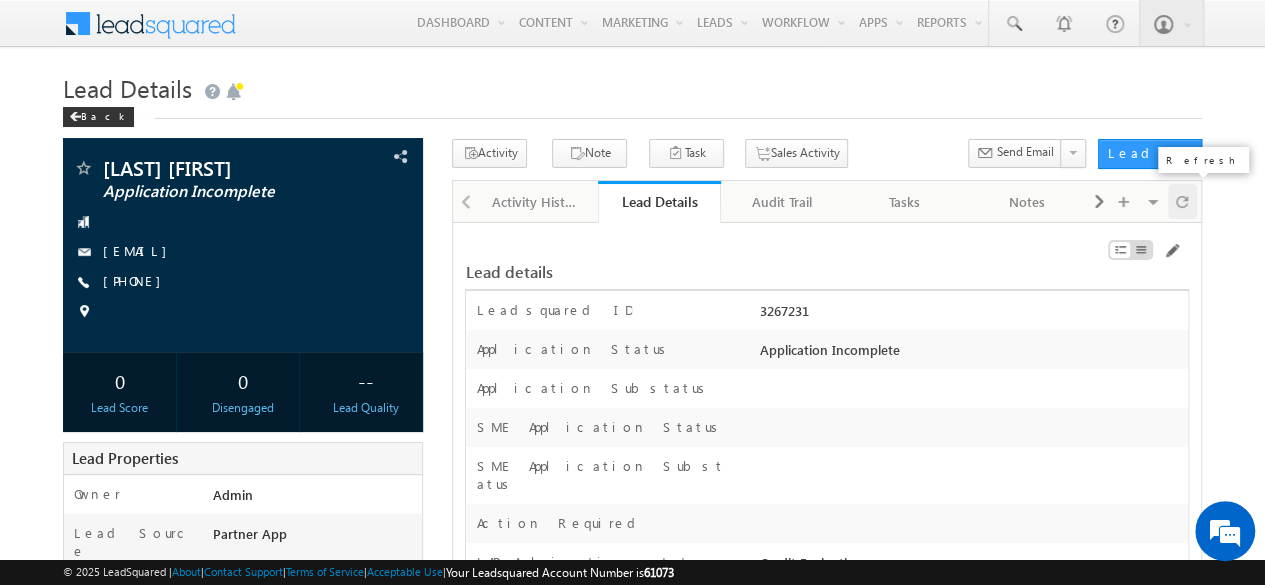 click at bounding box center [1182, 201] 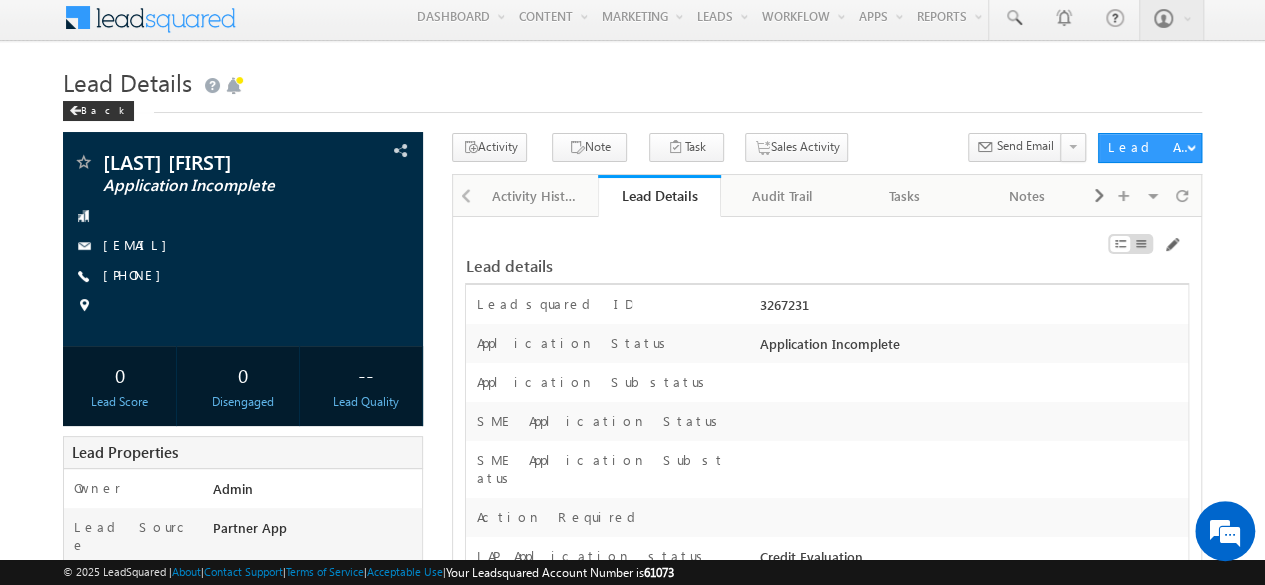 scroll, scrollTop: 0, scrollLeft: 0, axis: both 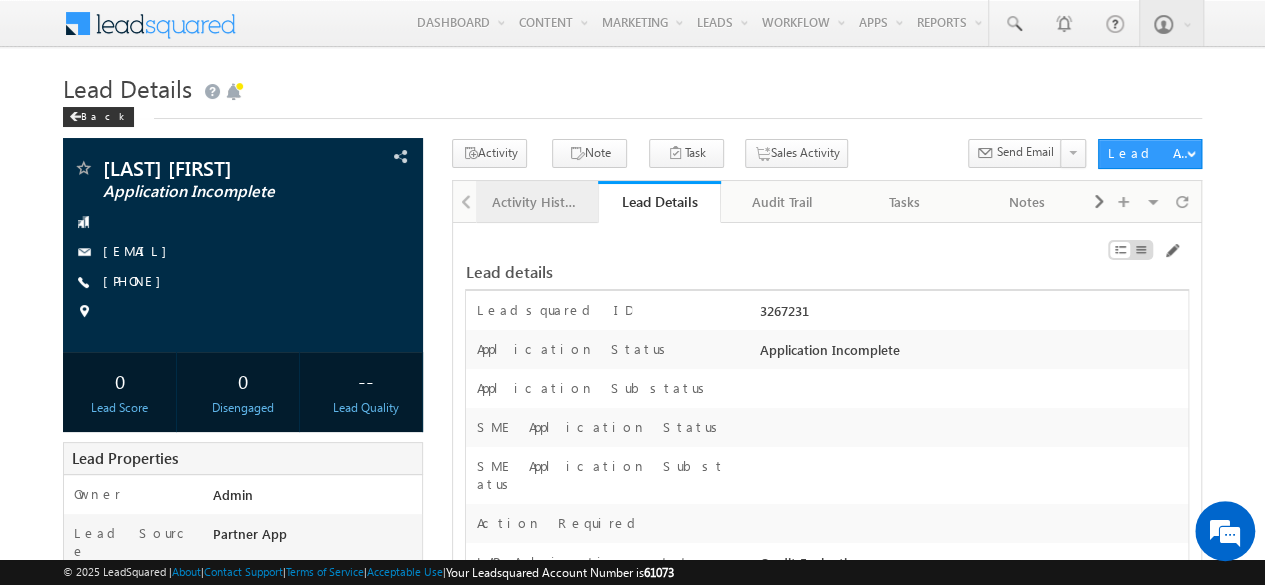 click on "Activity History" at bounding box center [536, 202] 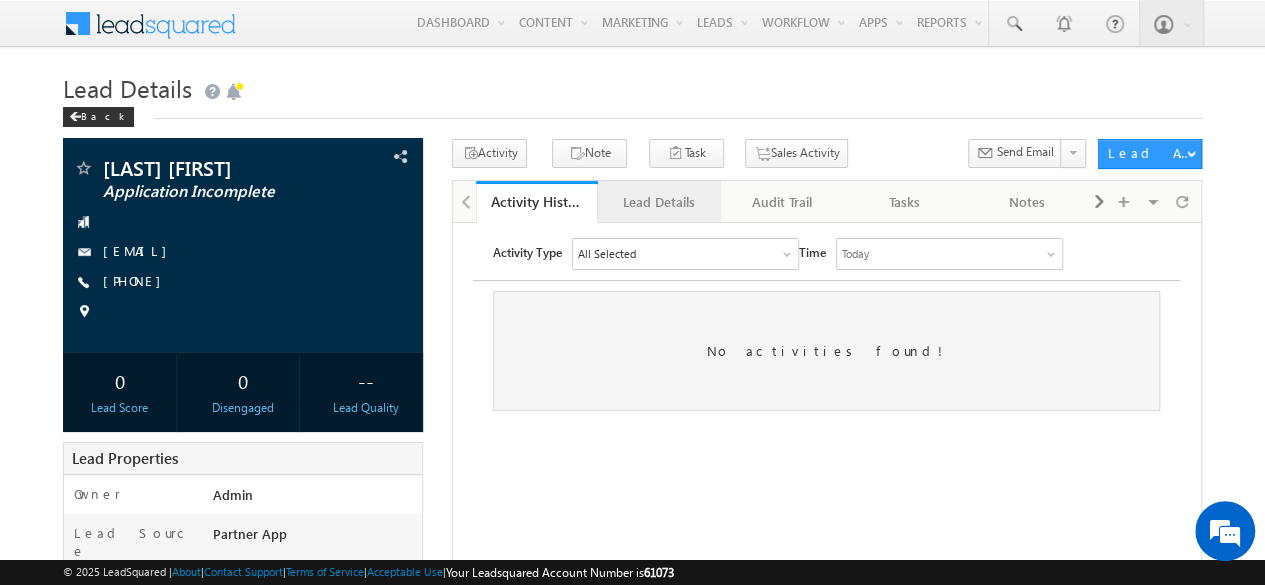 click on "Lead Details" at bounding box center [658, 202] 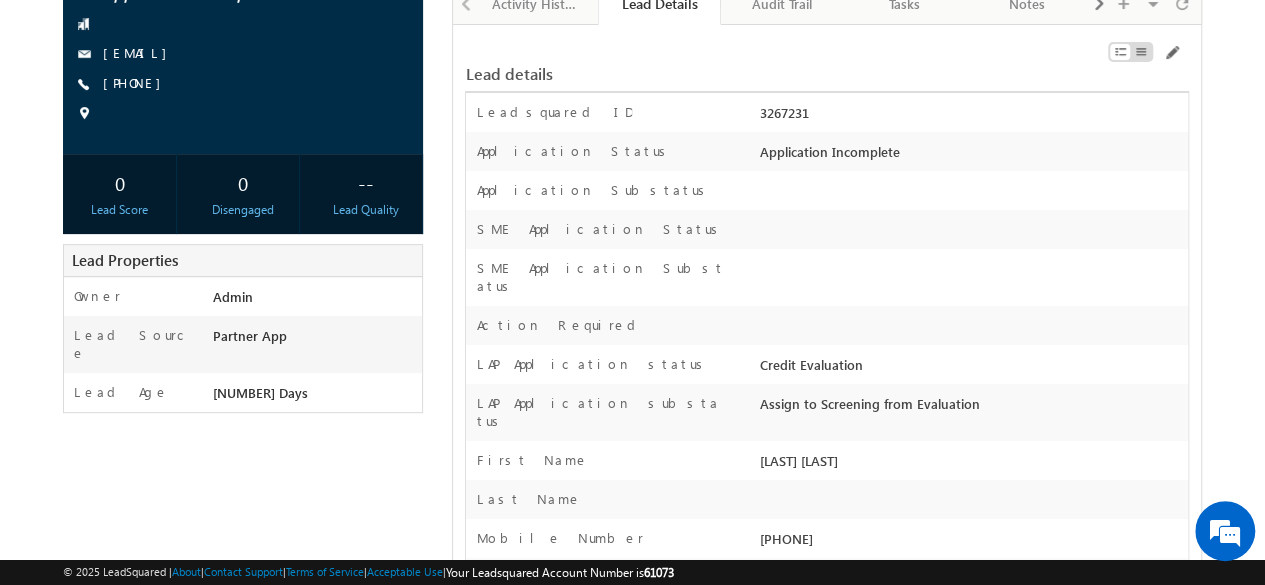 scroll, scrollTop: 200, scrollLeft: 0, axis: vertical 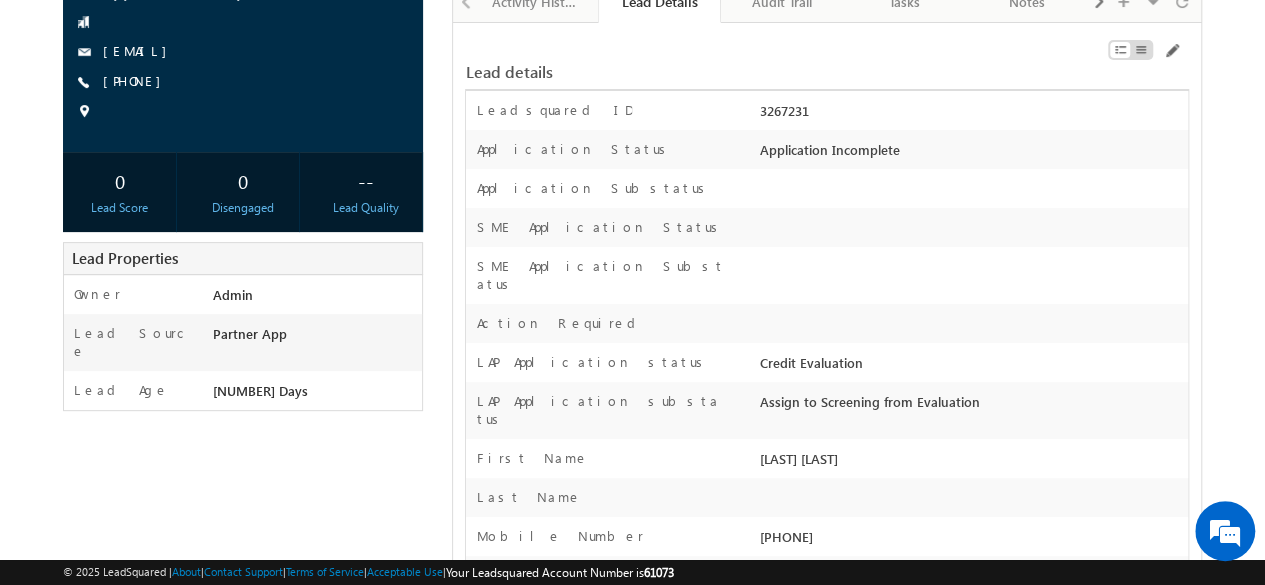 click on "Assign to Screening from Evaluation" at bounding box center [971, 406] 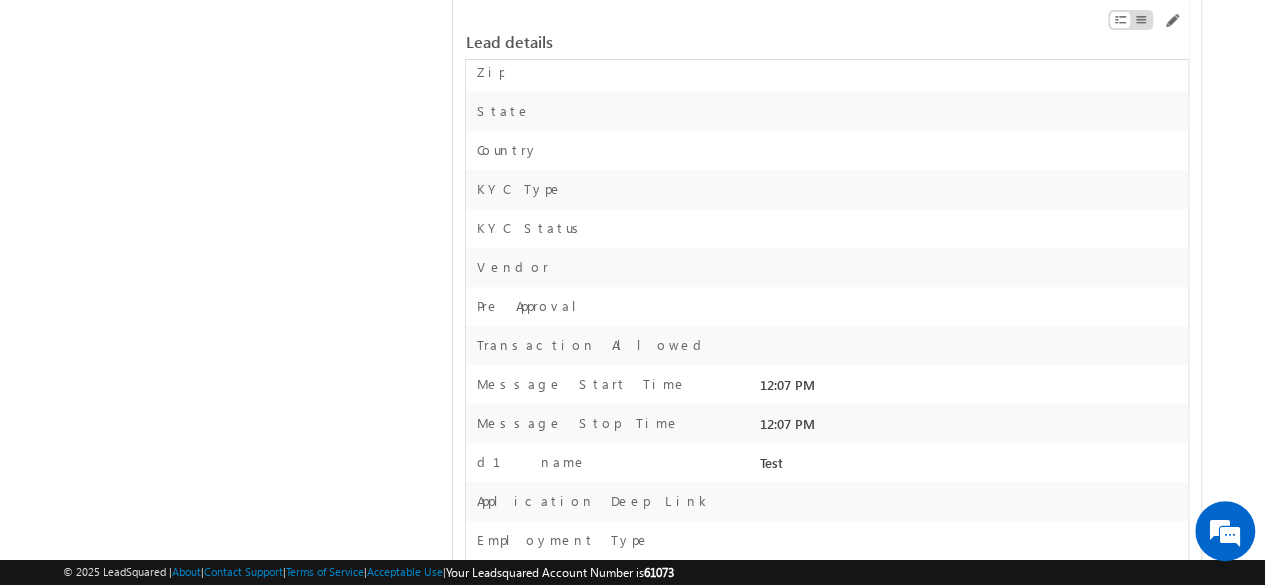 scroll, scrollTop: 1300, scrollLeft: 0, axis: vertical 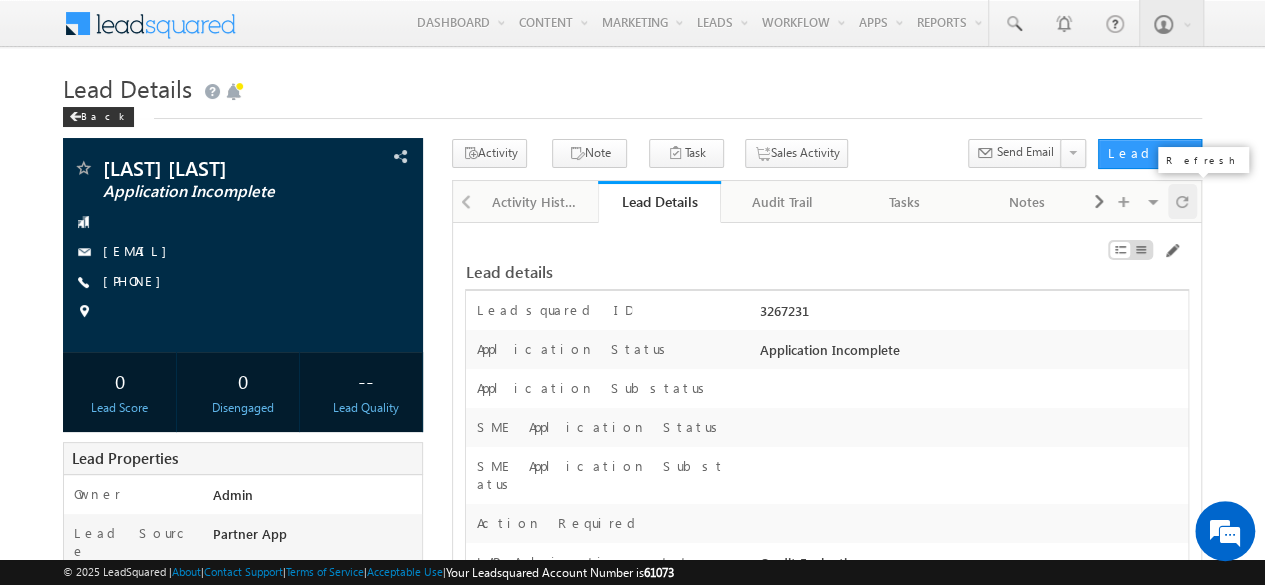 click at bounding box center (1182, 201) 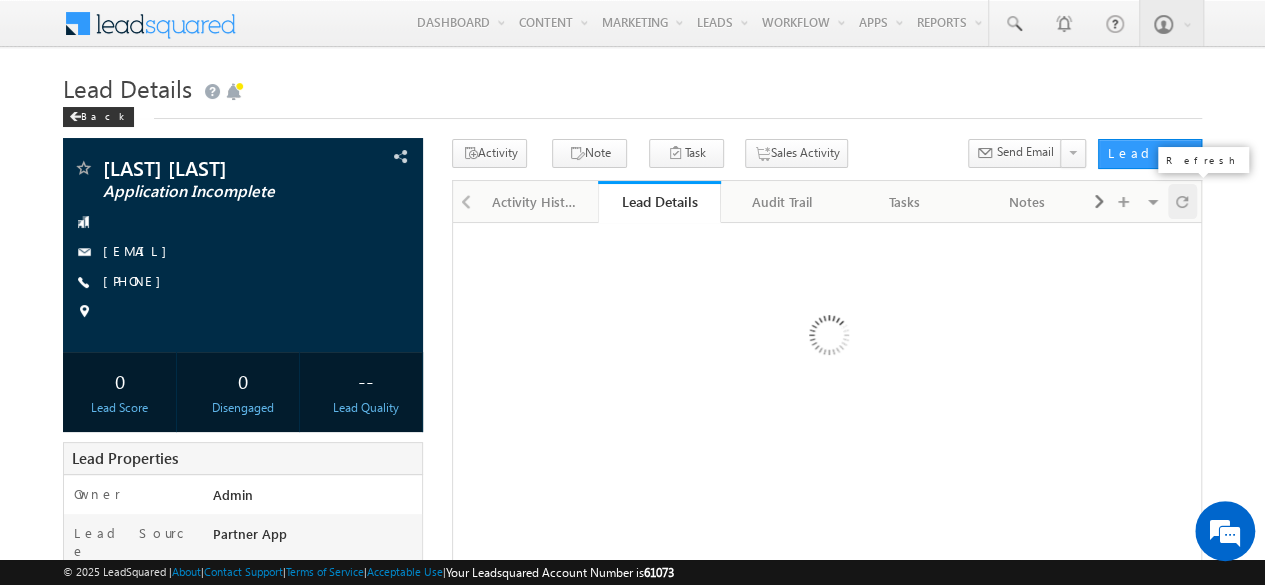 click at bounding box center [1182, 201] 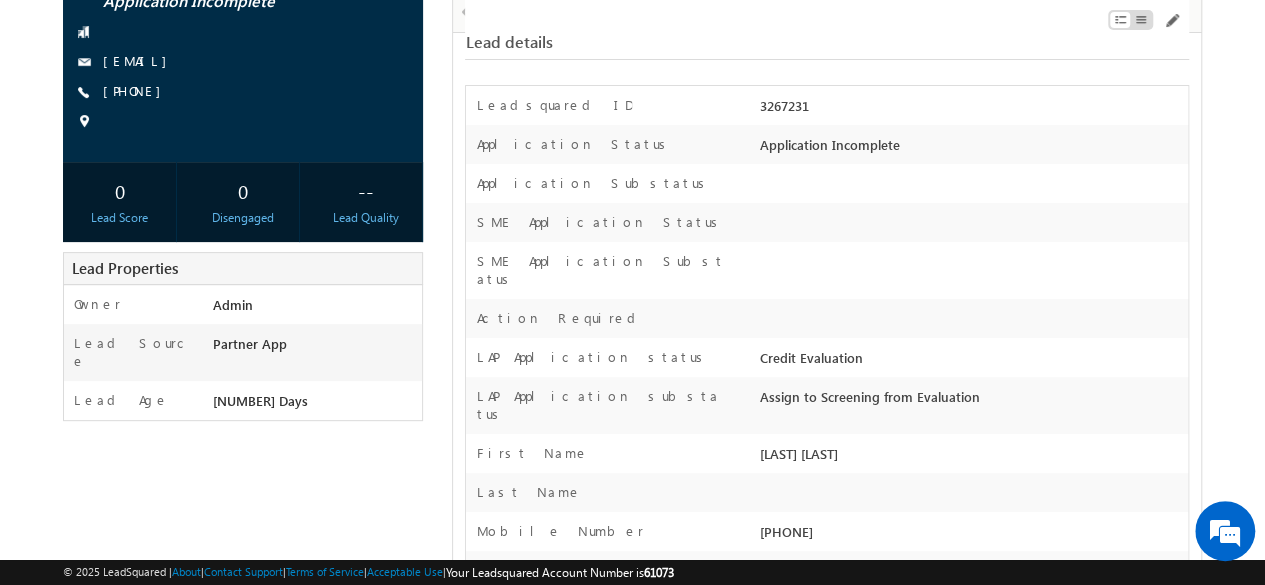 scroll, scrollTop: 300, scrollLeft: 0, axis: vertical 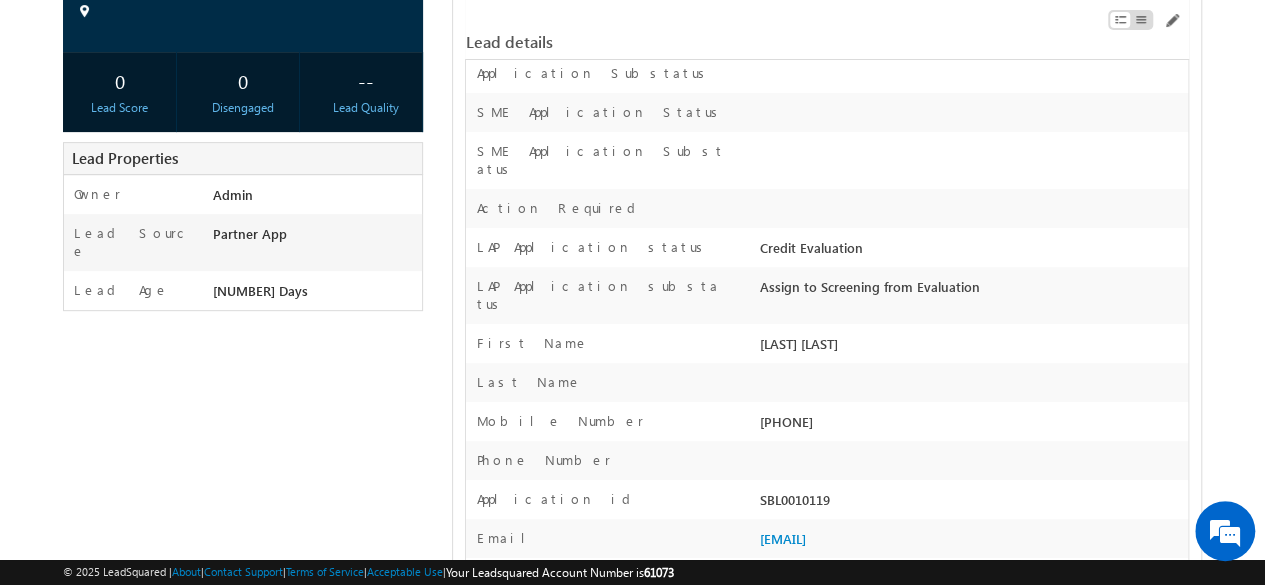 click on "SBL0010119" at bounding box center (971, 504) 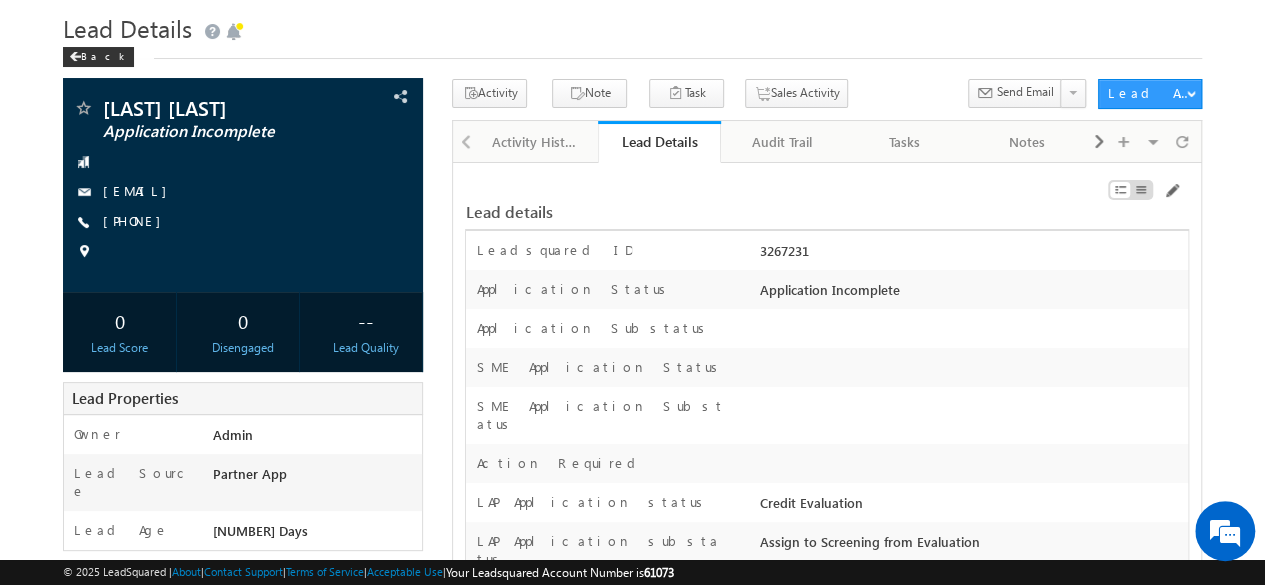 scroll, scrollTop: 0, scrollLeft: 0, axis: both 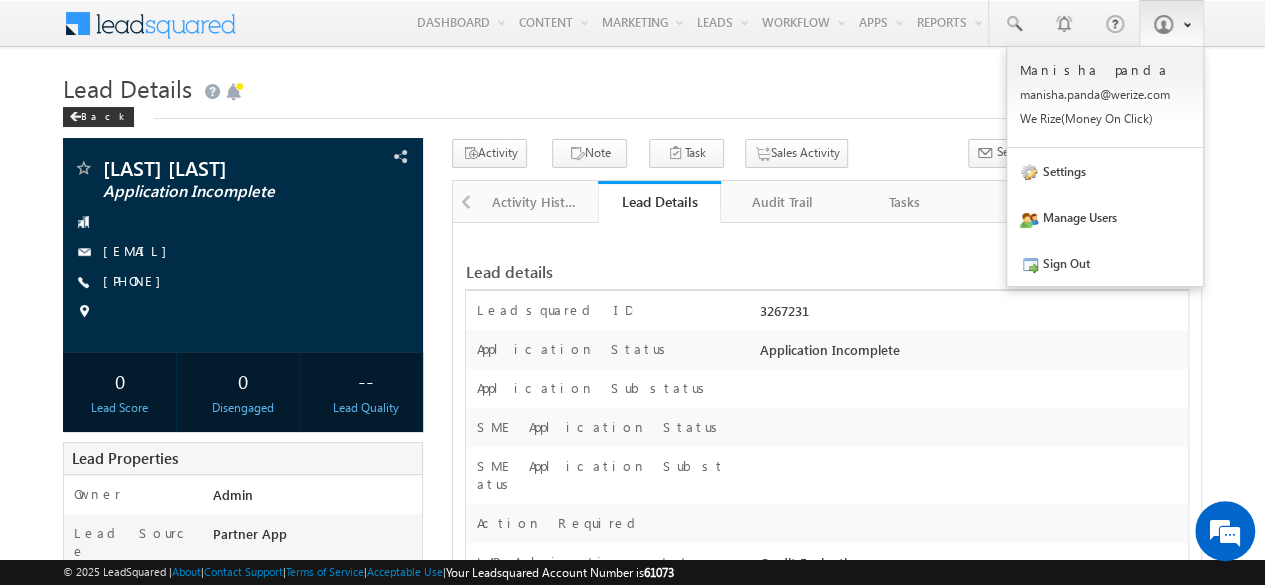 click at bounding box center [1183, 23] 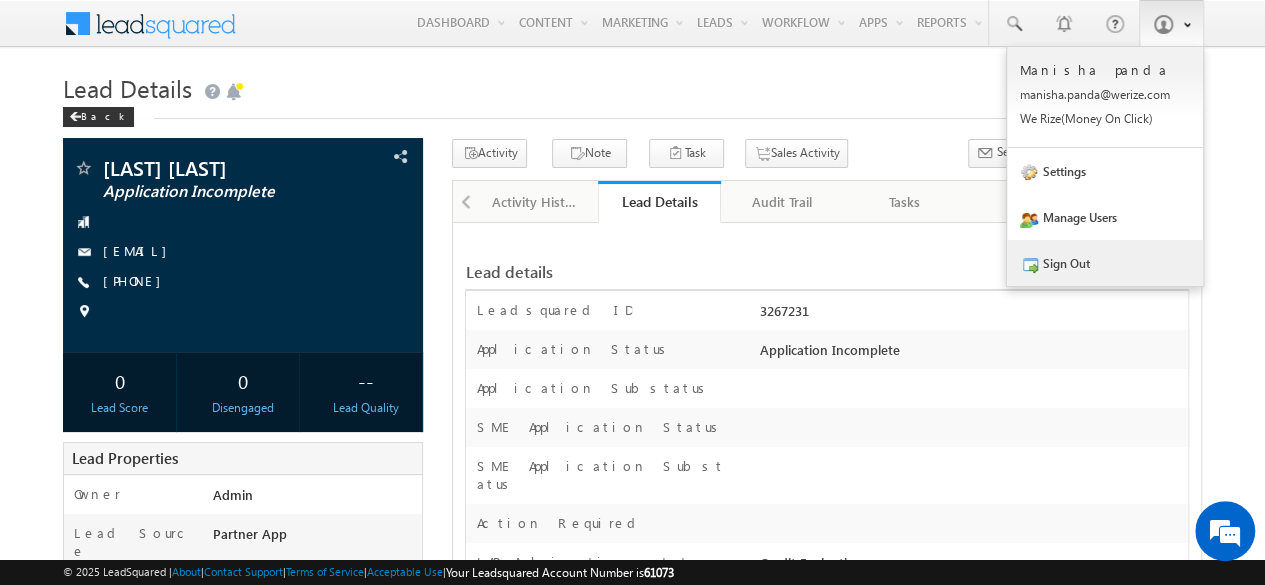 click on "Sign Out" at bounding box center (1105, 263) 